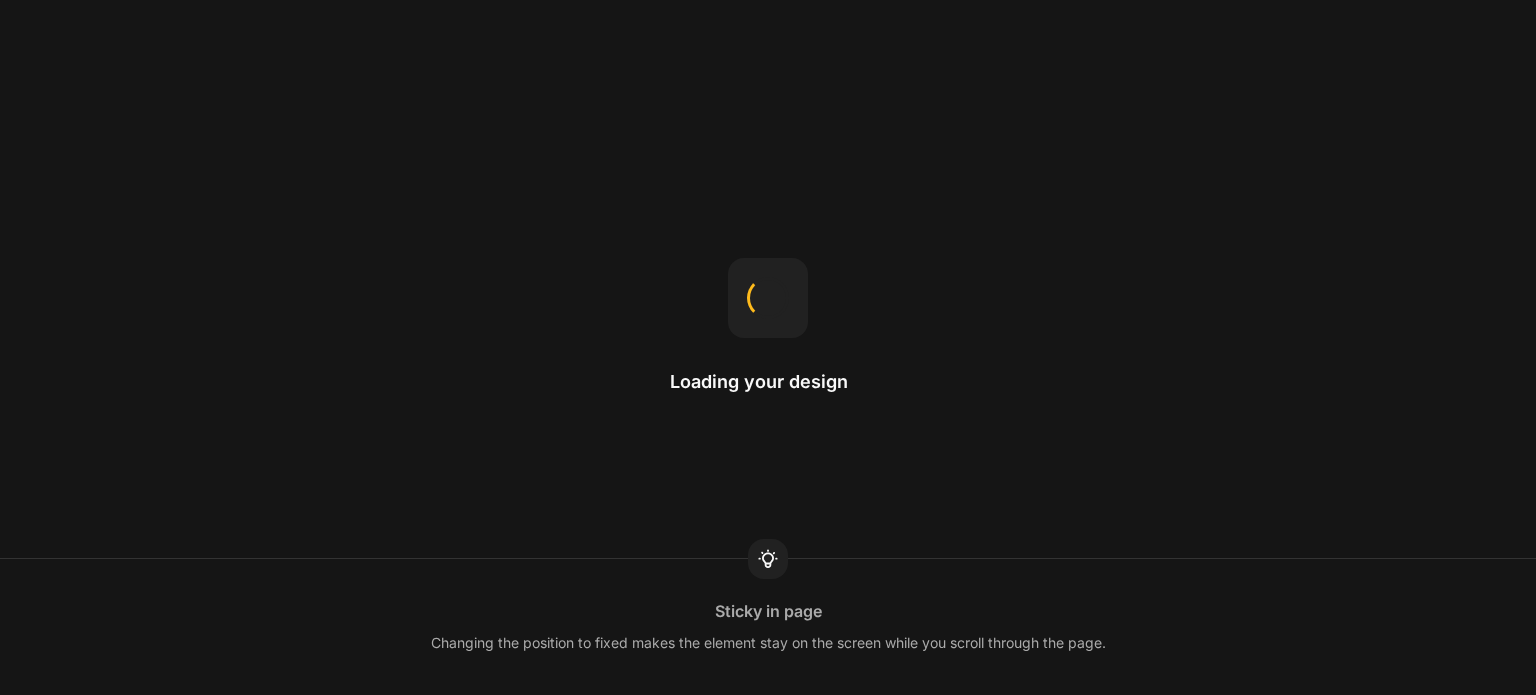 scroll, scrollTop: 0, scrollLeft: 0, axis: both 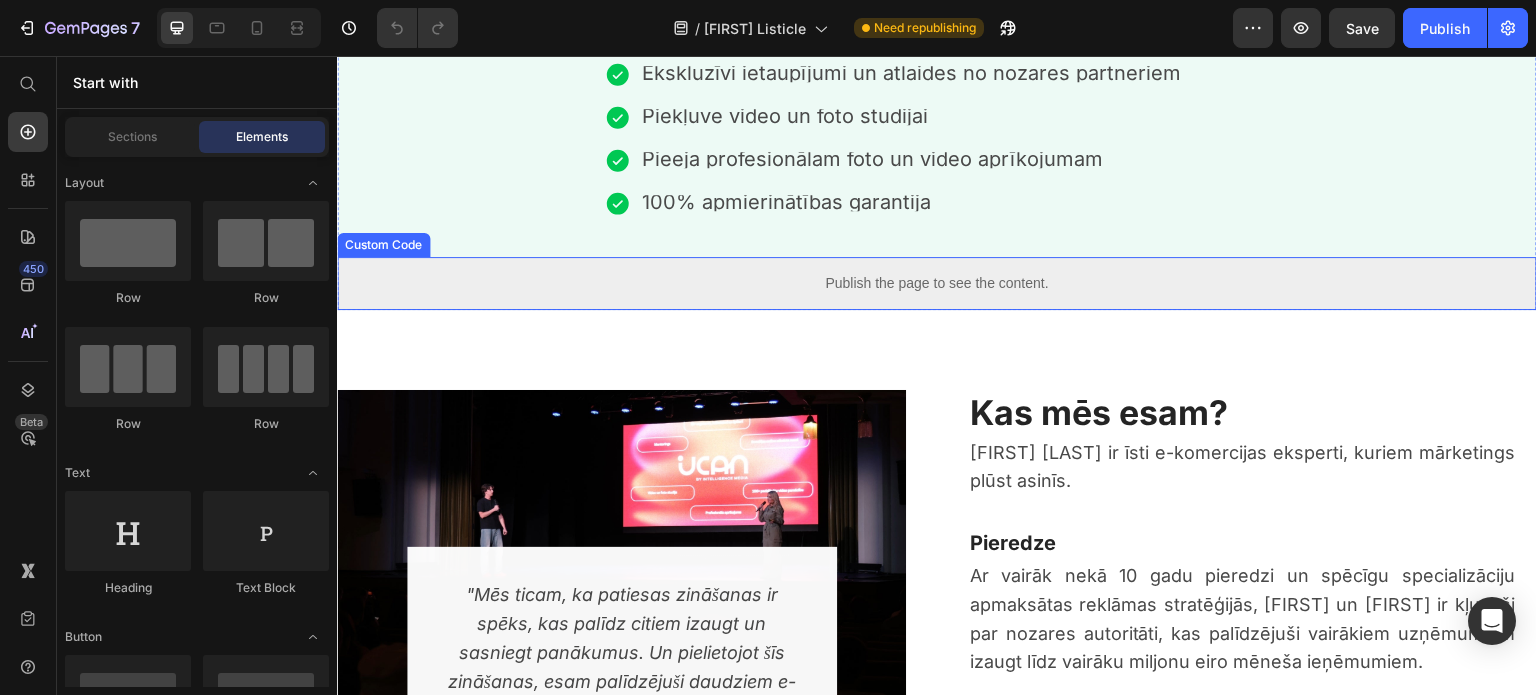 click on "Publish the page to see the content." at bounding box center (937, 283) 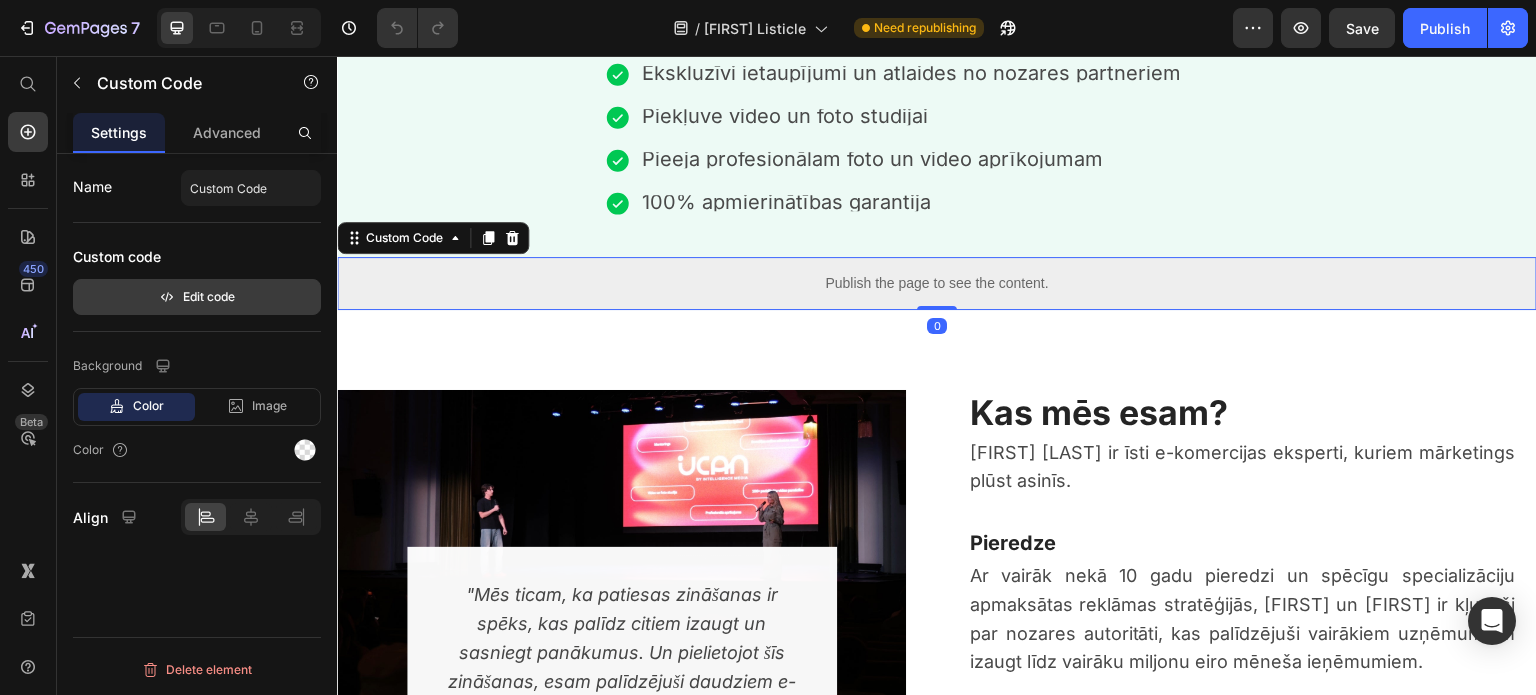 click on "Edit code" at bounding box center [197, 297] 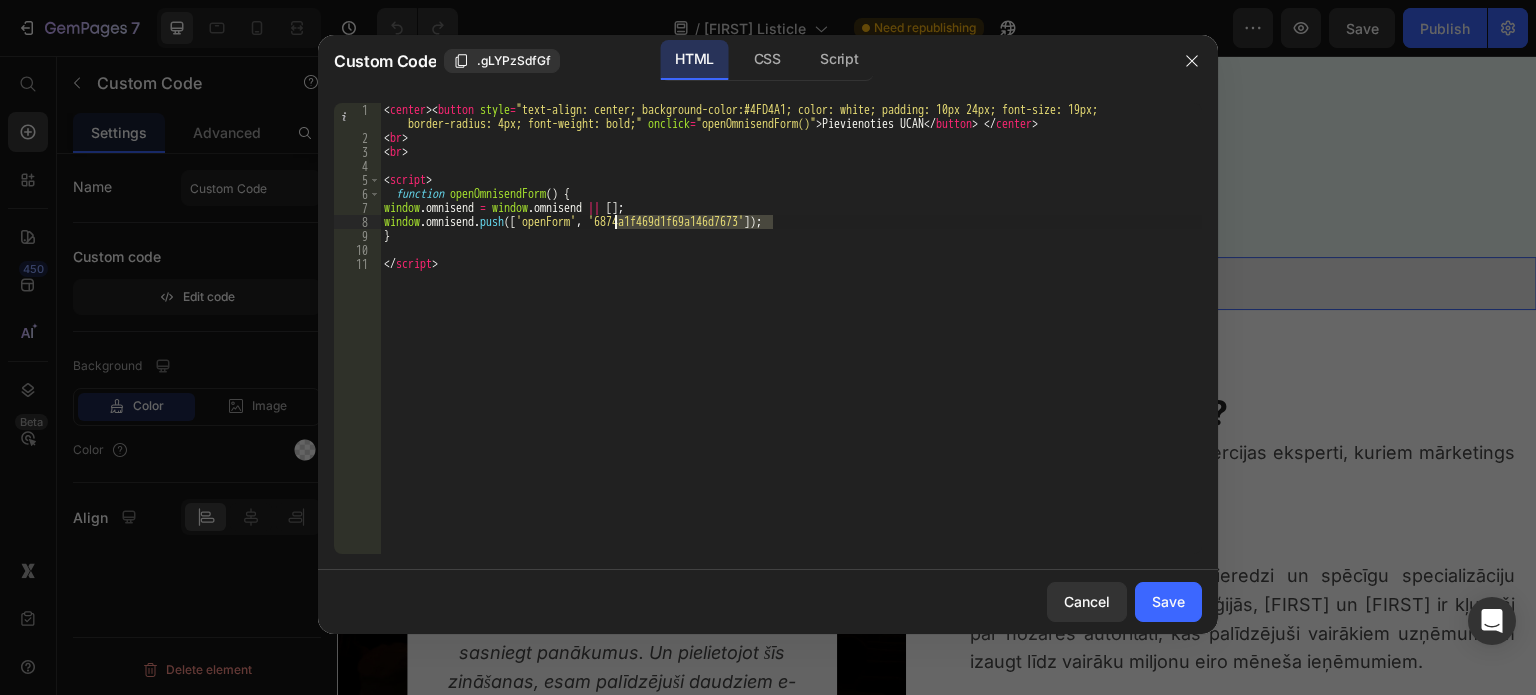 drag, startPoint x: 772, startPoint y: 215, endPoint x: 616, endPoint y: 219, distance: 156.05127 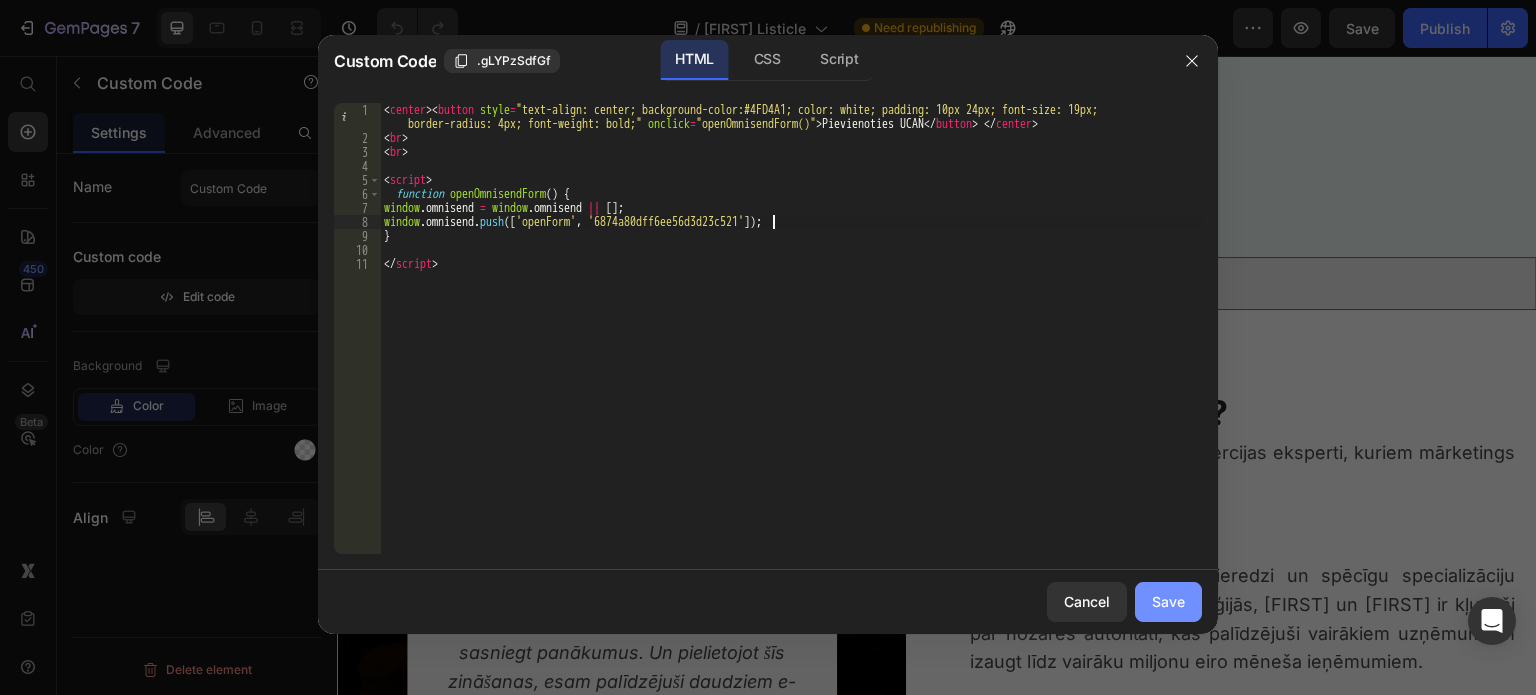 click on "Save" 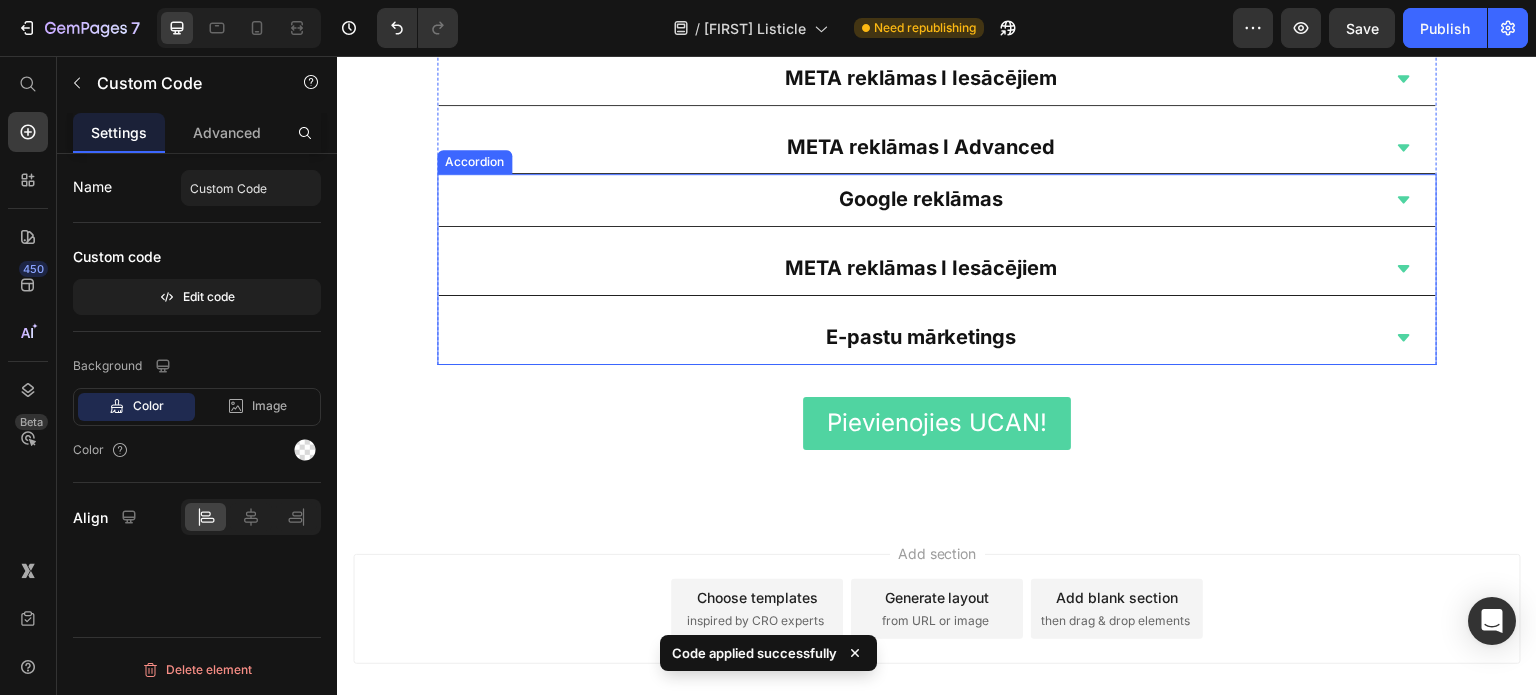 scroll, scrollTop: 5990, scrollLeft: 0, axis: vertical 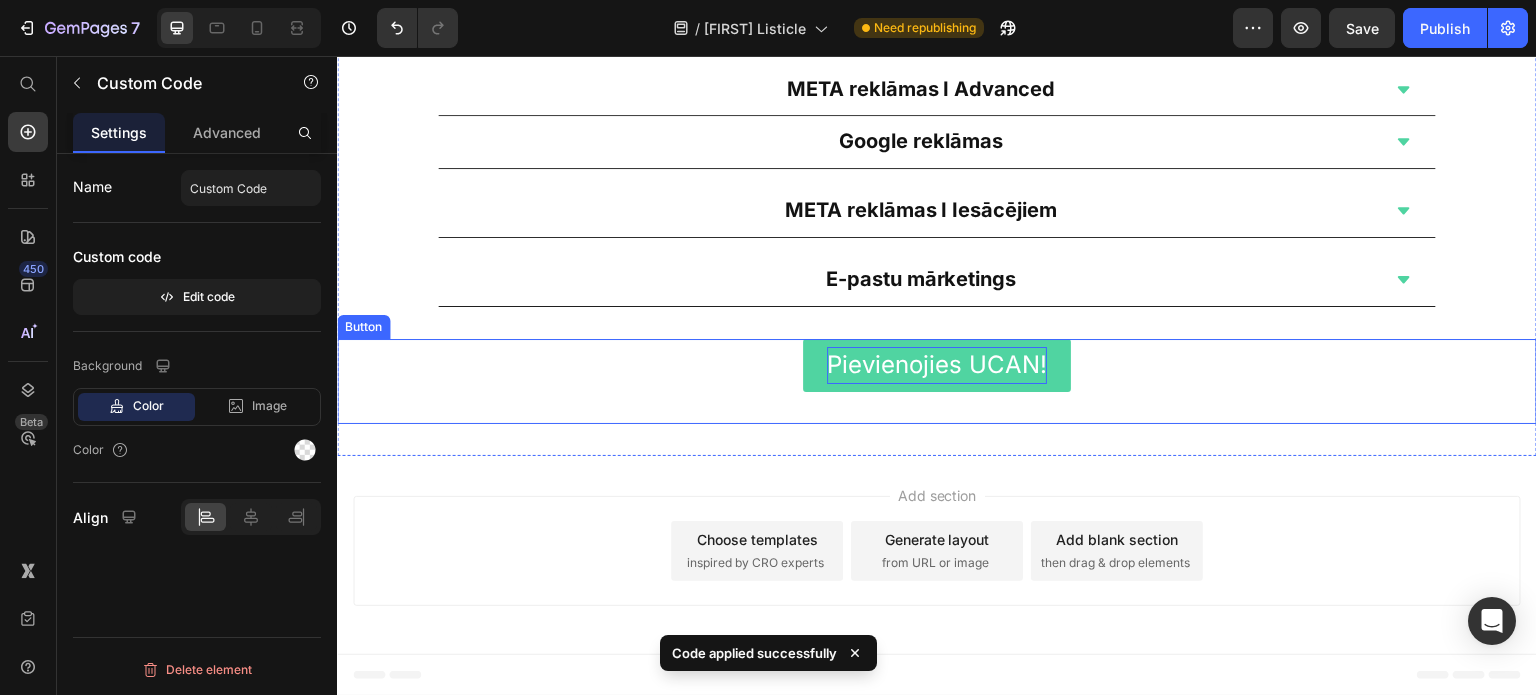 click on "Pievienojies UCAN!" at bounding box center [937, 364] 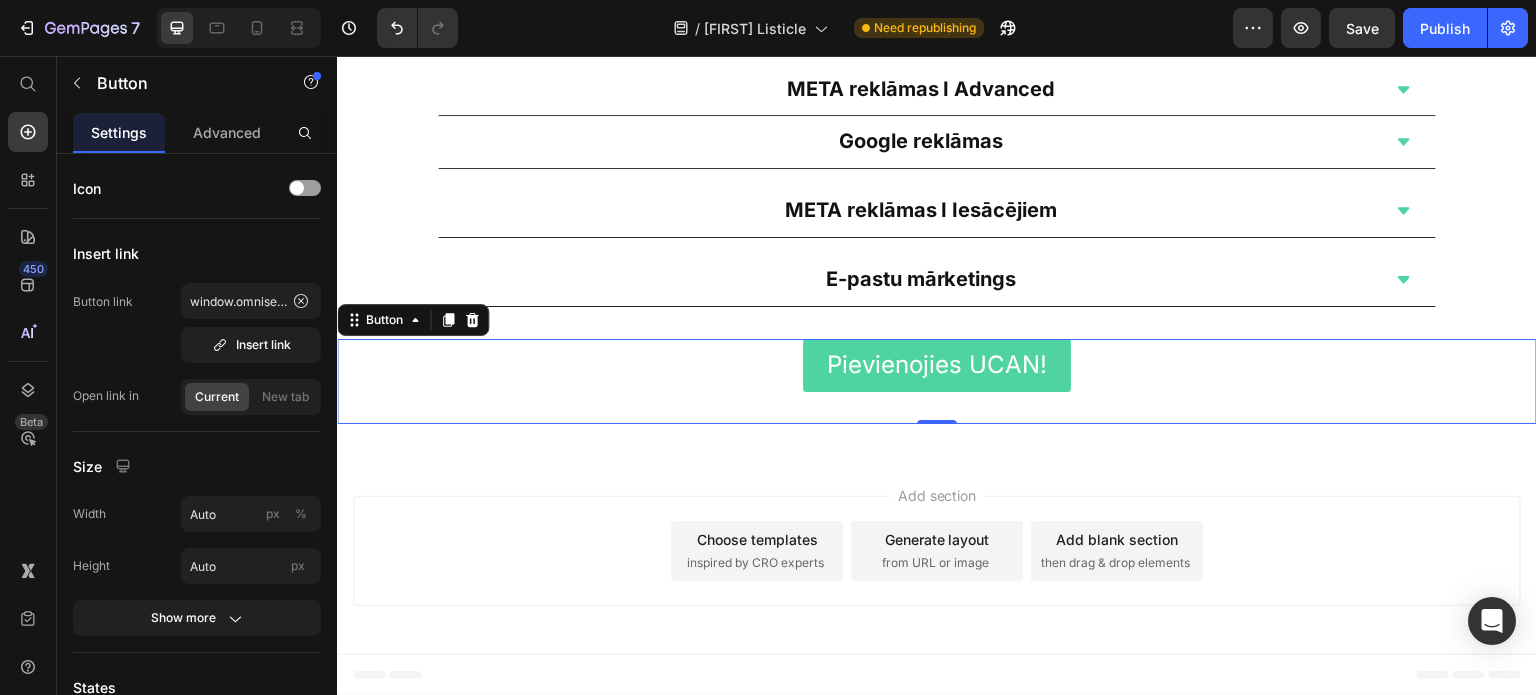 click on "Pievienojies UCAN! Button   0" at bounding box center (937, 381) 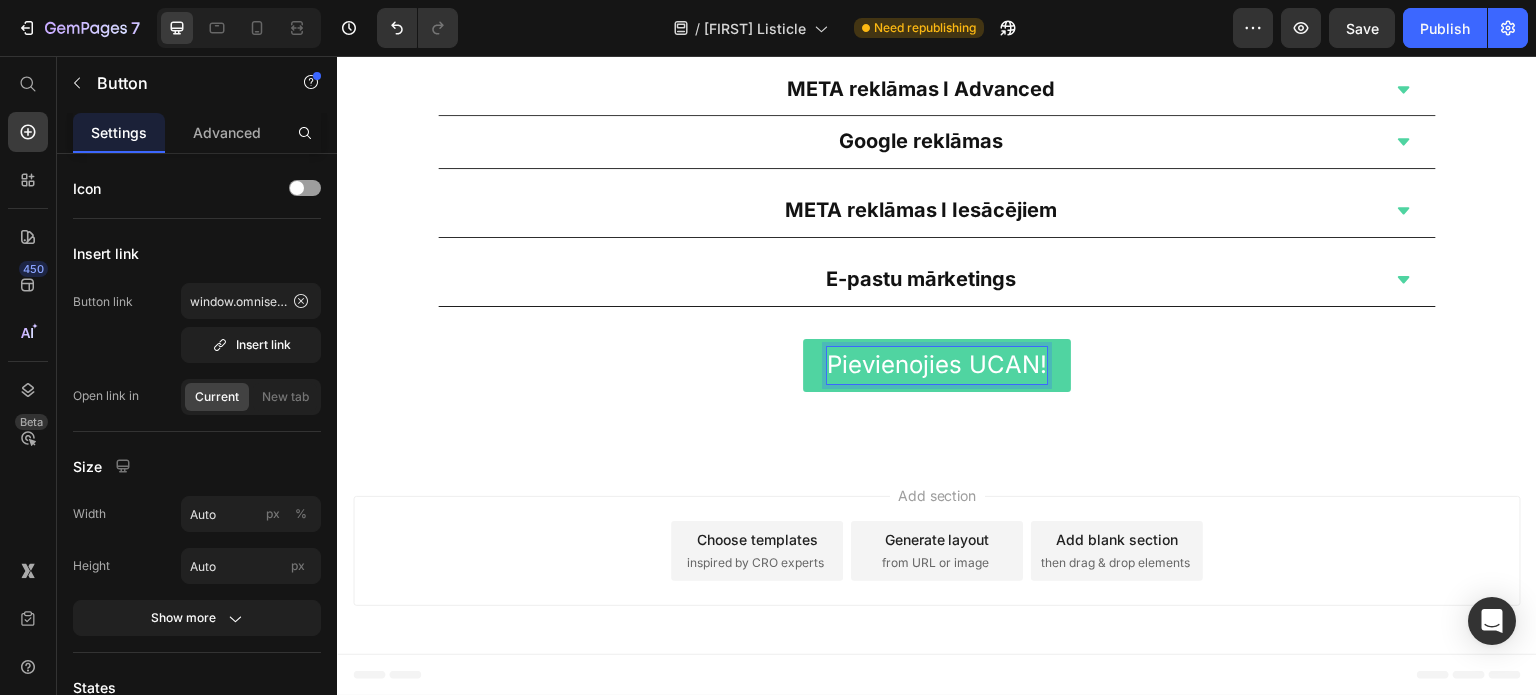 click on "Pievienojies UCAN!" at bounding box center (937, 364) 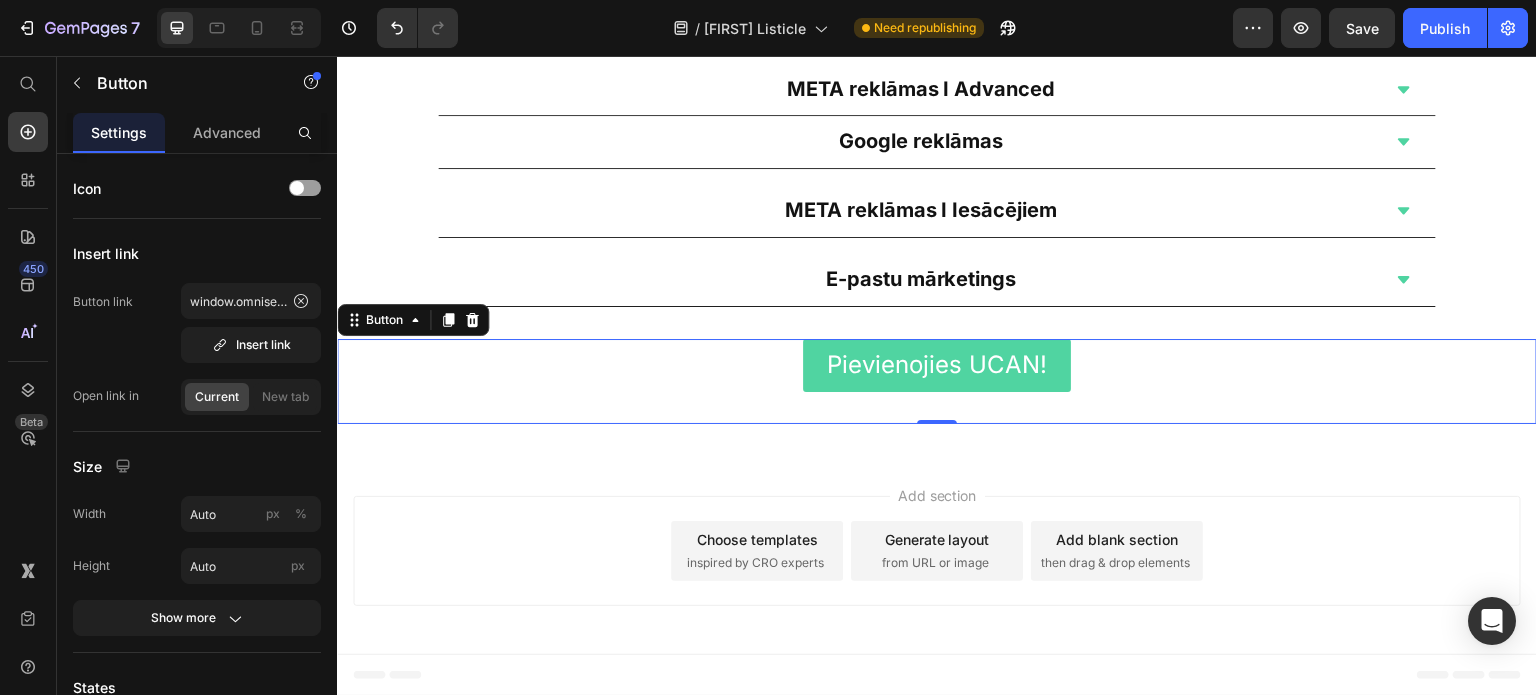 click on "Pievienojies UCAN!" at bounding box center (937, 365) 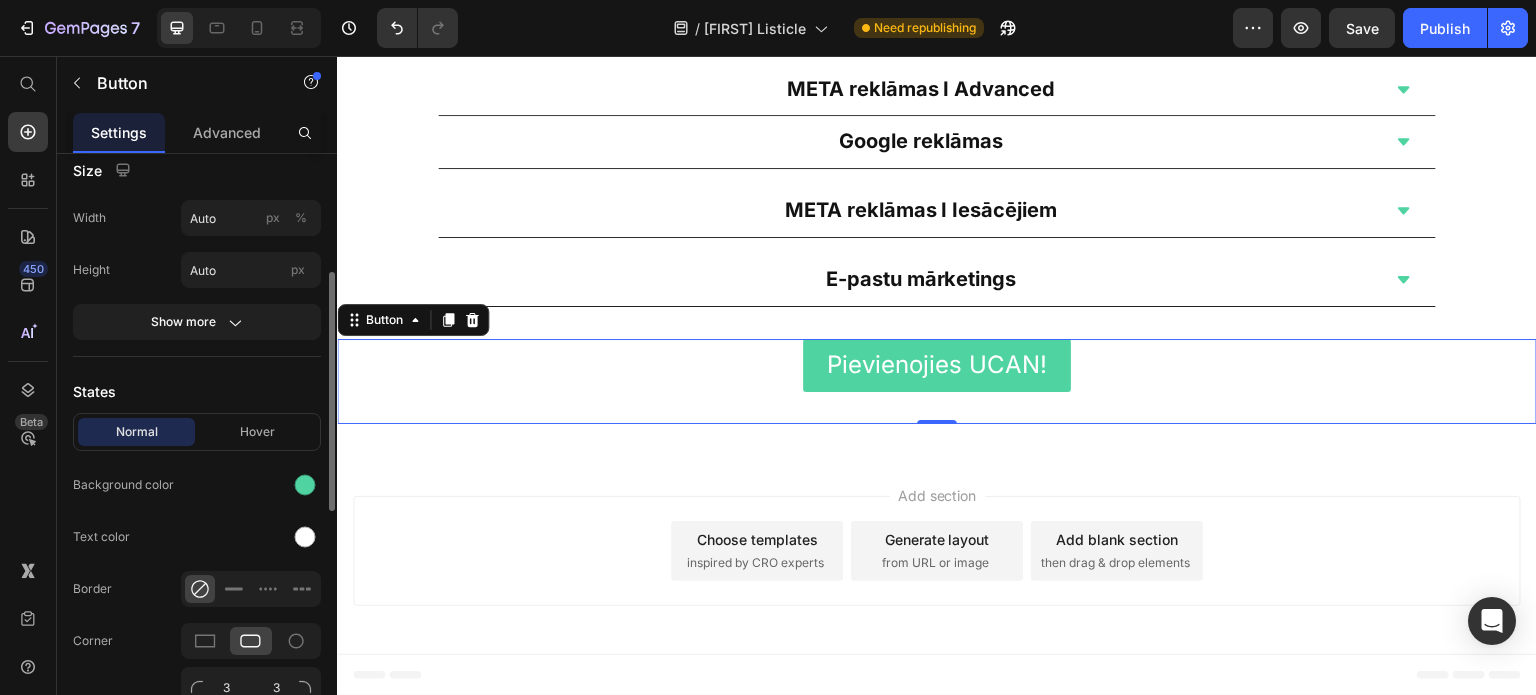scroll, scrollTop: 0, scrollLeft: 0, axis: both 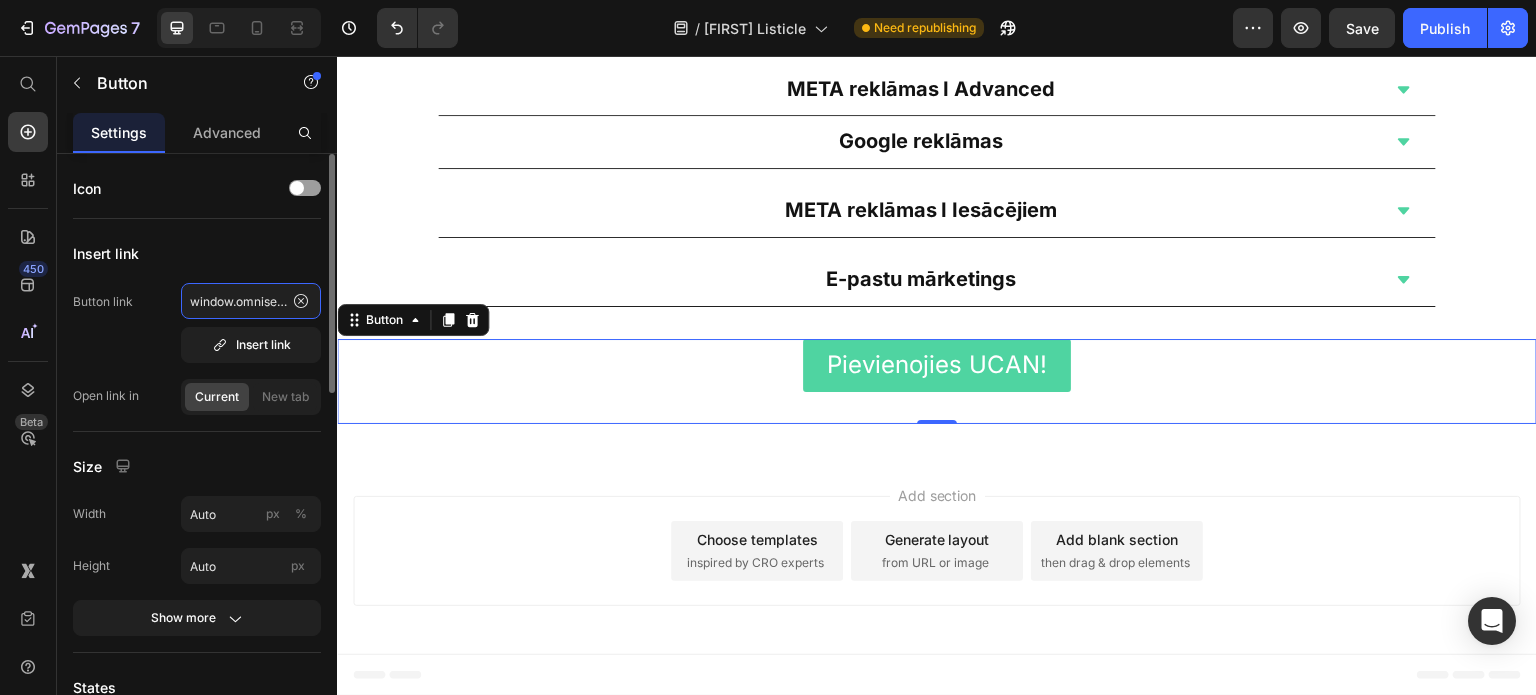 click on "window.omnisend = window.omnisend || []; window.omnisend.push(['openForm', '6874a1f469d1f69a146d7673']);" 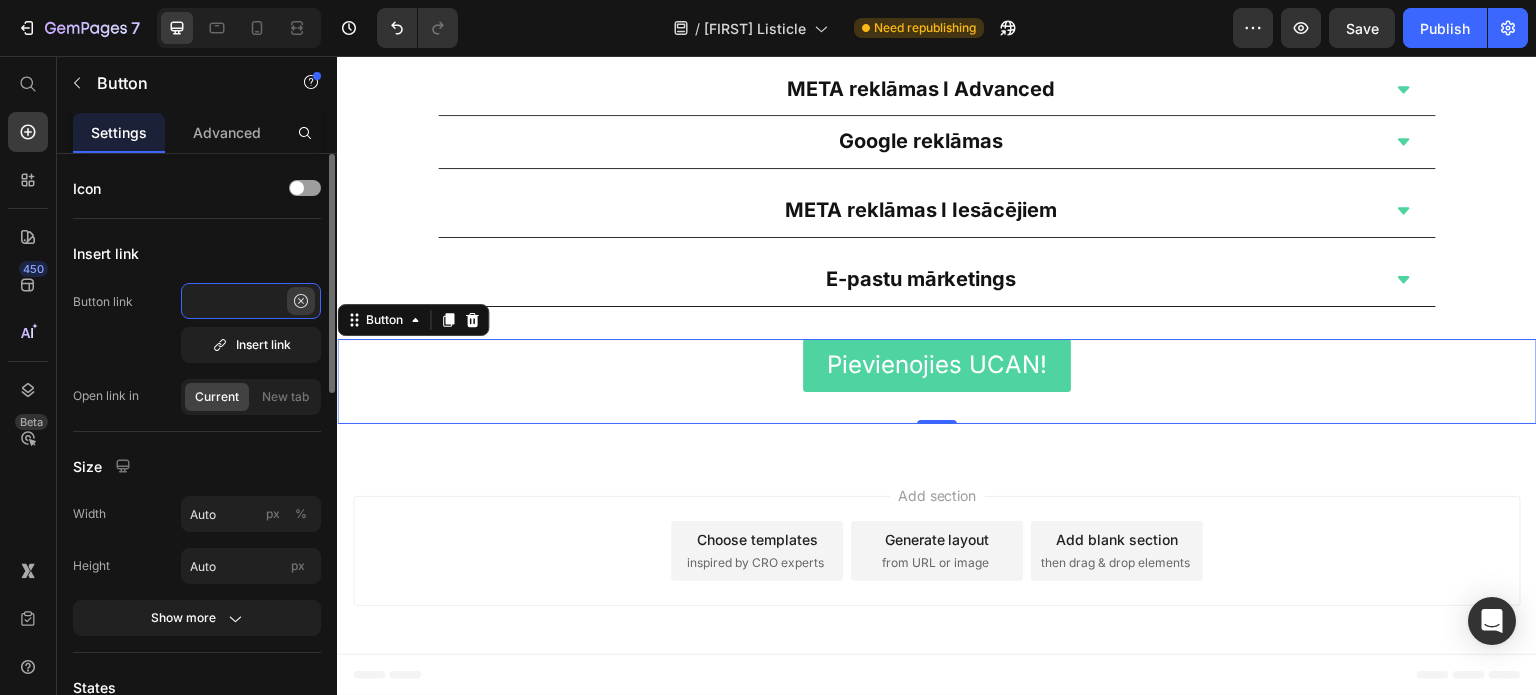 scroll, scrollTop: 0, scrollLeft: 535, axis: horizontal 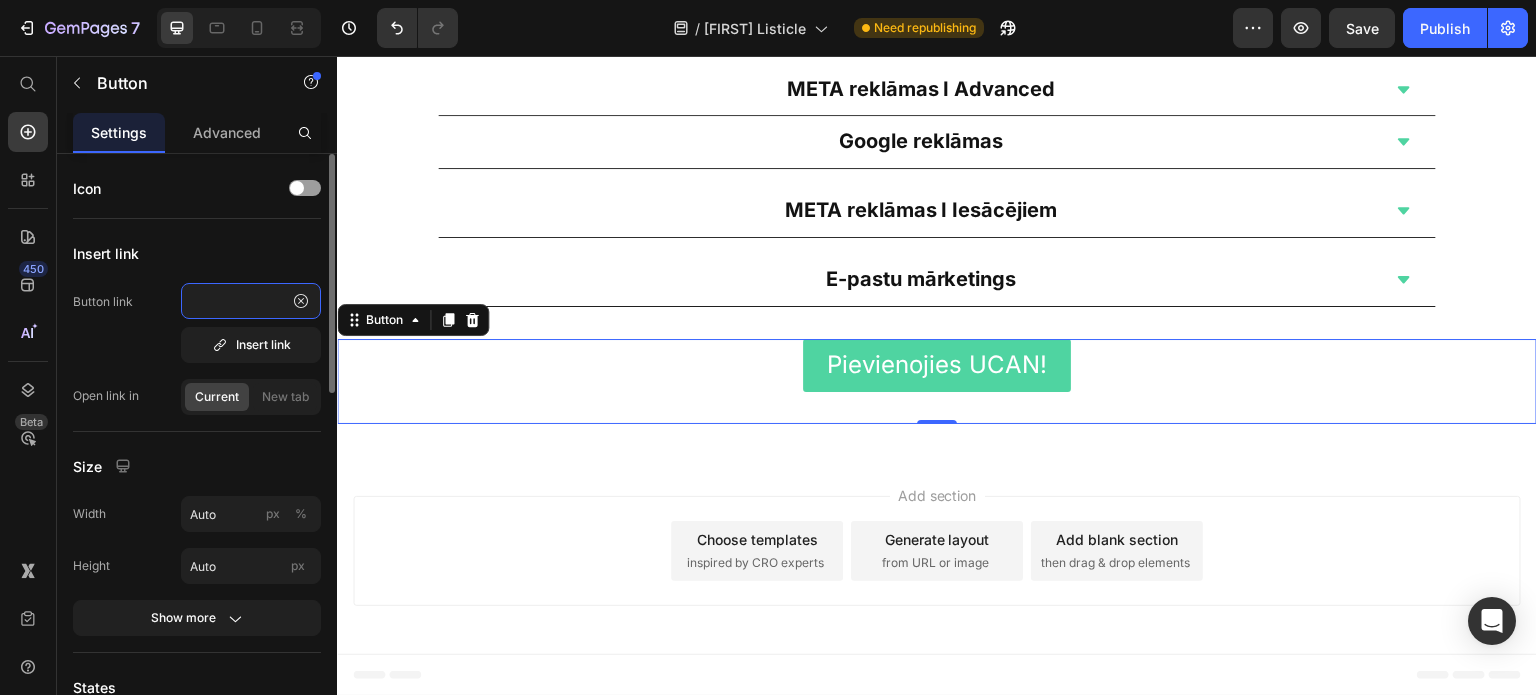 drag, startPoint x: 280, startPoint y: 296, endPoint x: 220, endPoint y: 303, distance: 60.40695 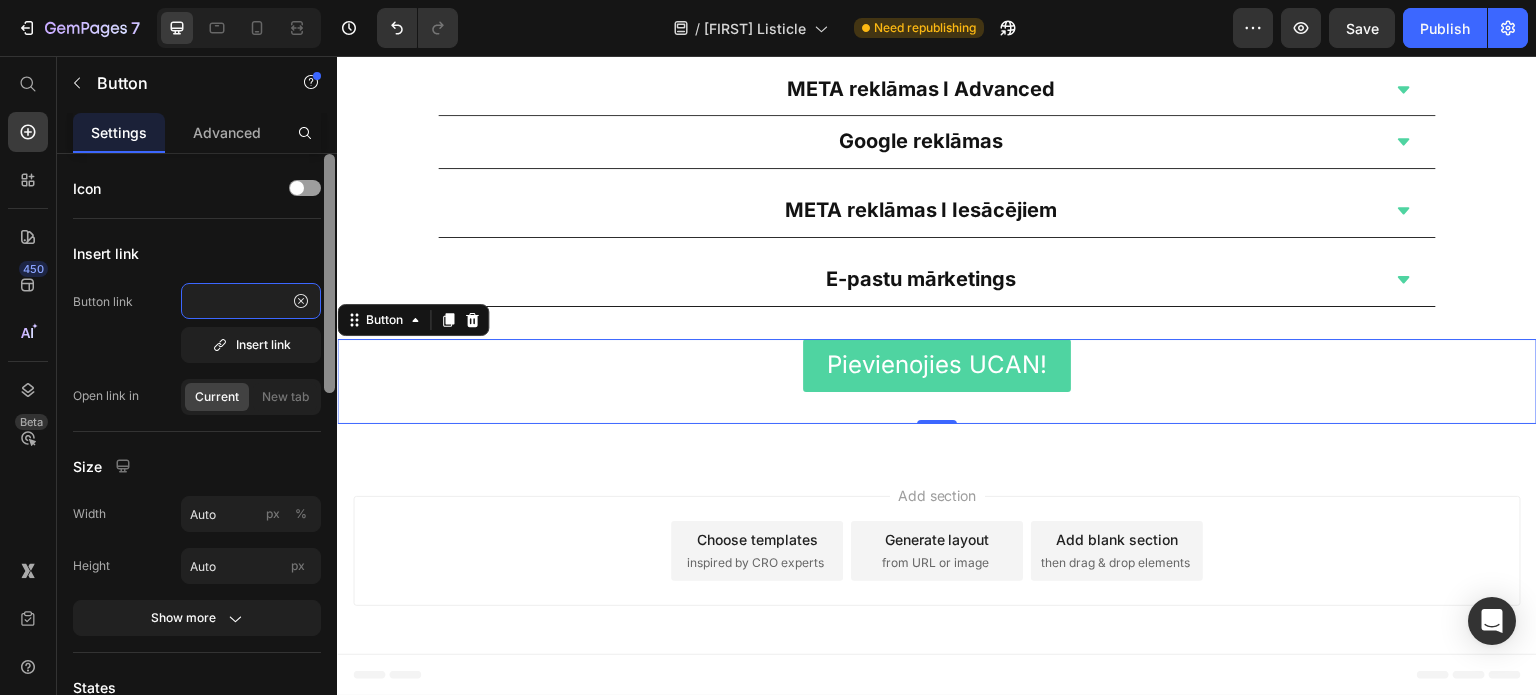 scroll, scrollTop: 0, scrollLeft: 533, axis: horizontal 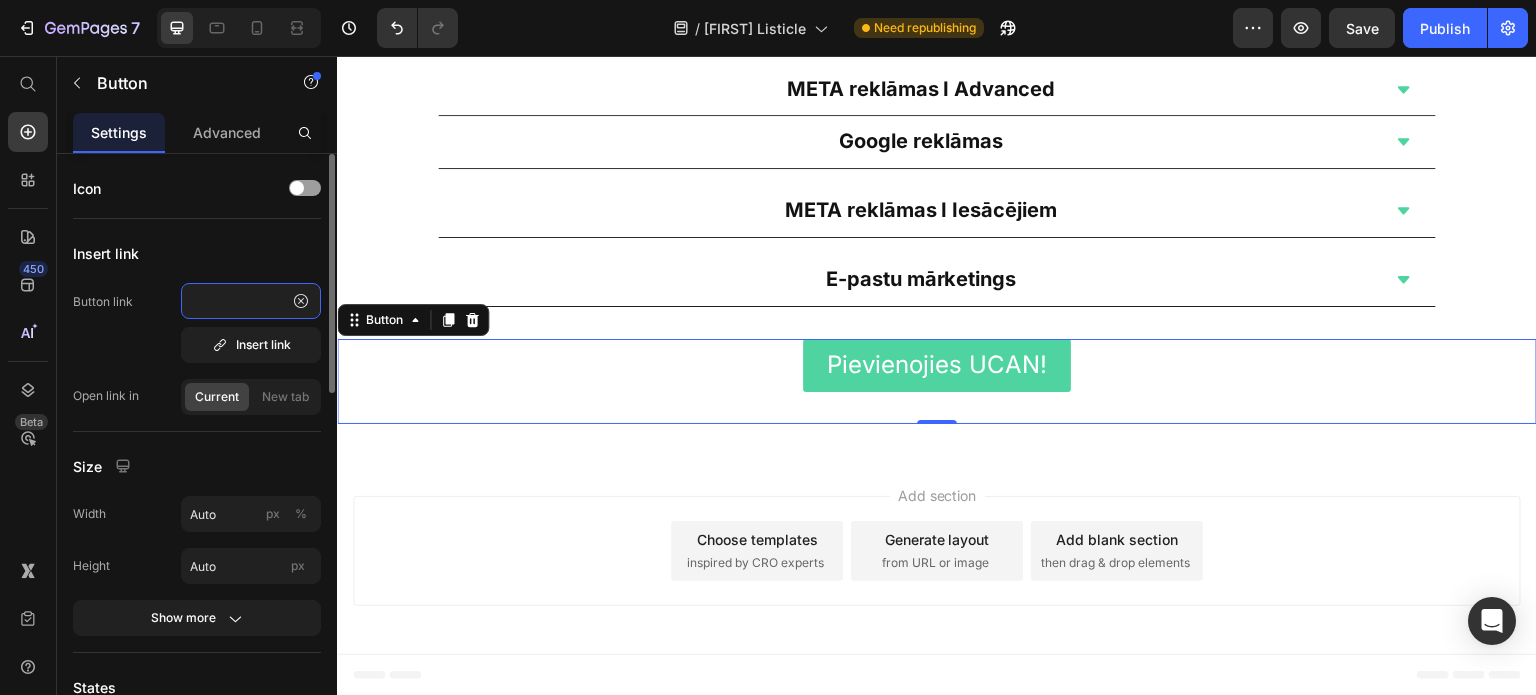 type on "window.omnisend = window.omnisend || []; window.omnisend.push(['openForm', '6874a80dff6ee56d3d23c521']);" 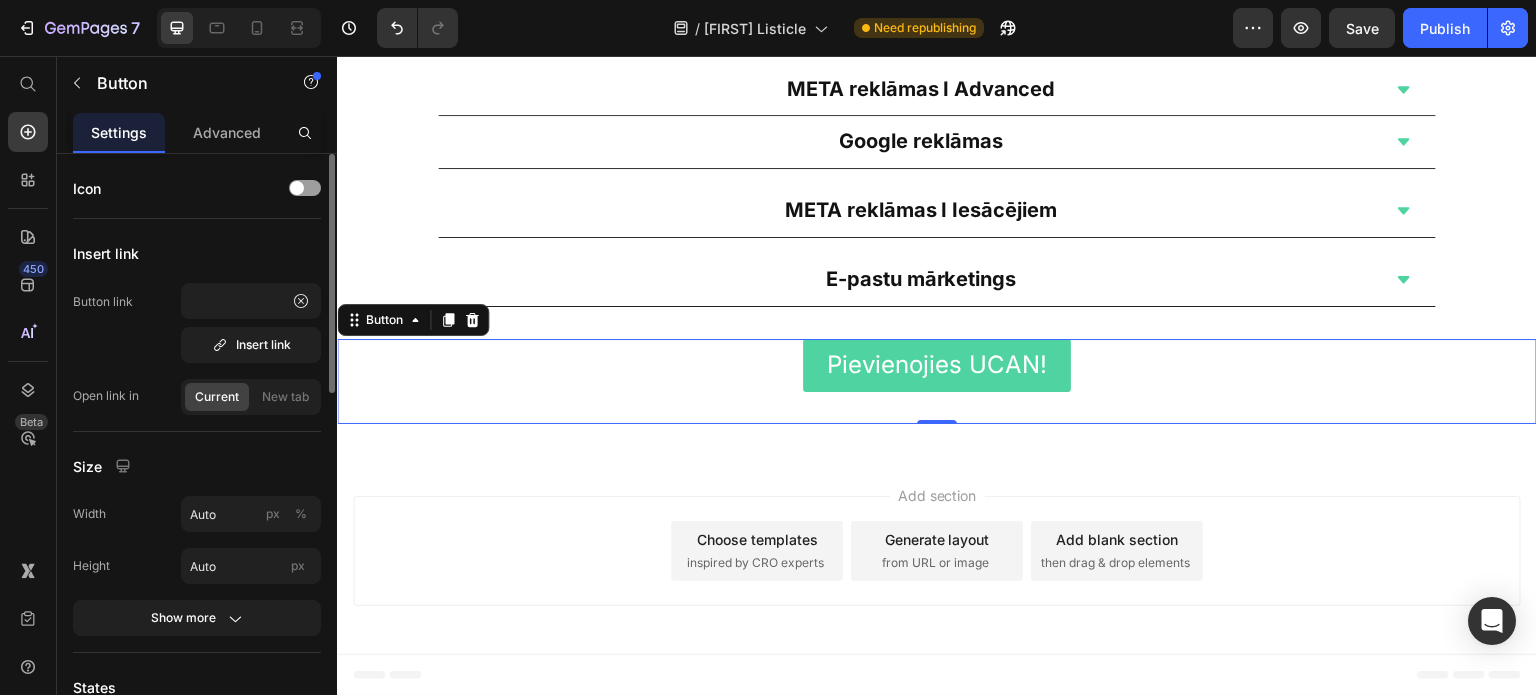 click on "Button link window.omnisend = window.omnisend || []; window.omnisend.push(['openForm', '6874a80dff6ee56d3d23c521']);  Insert link" at bounding box center [197, 323] 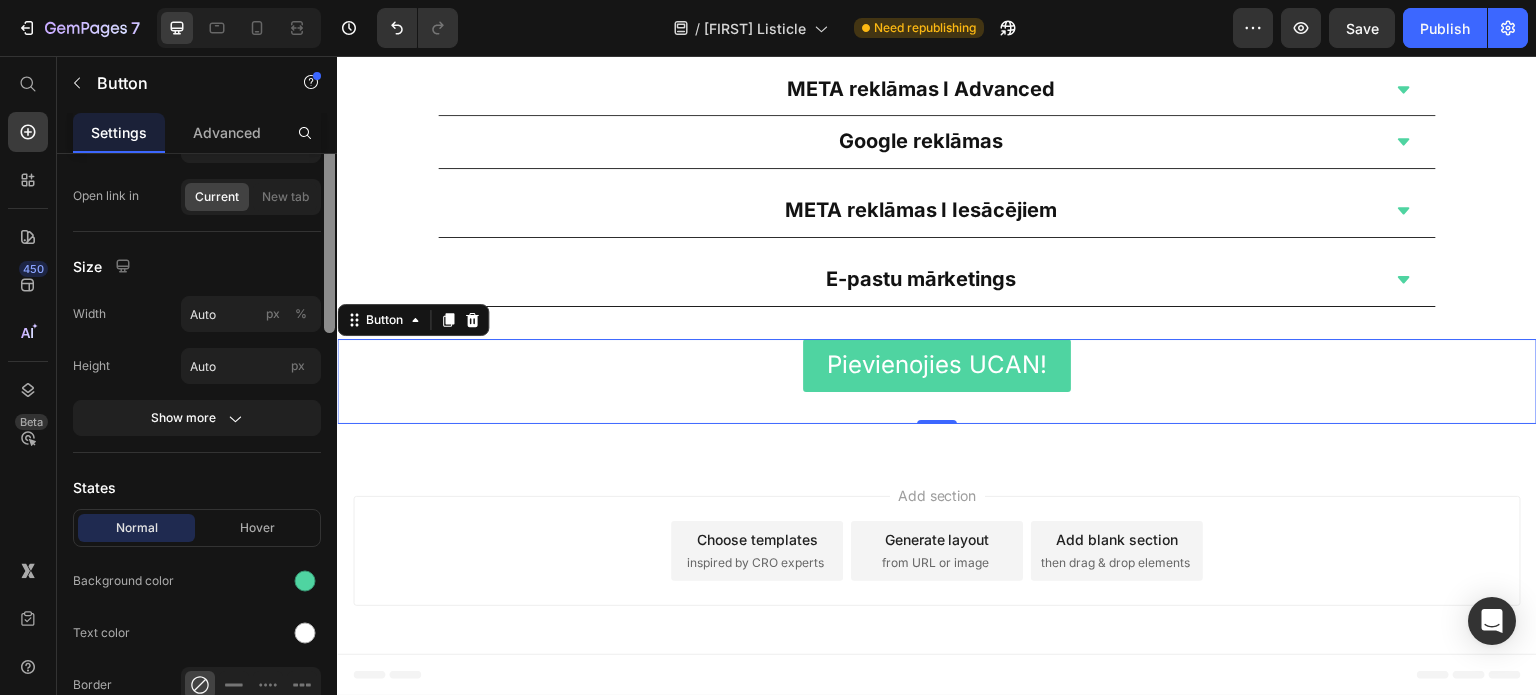 scroll, scrollTop: 300, scrollLeft: 0, axis: vertical 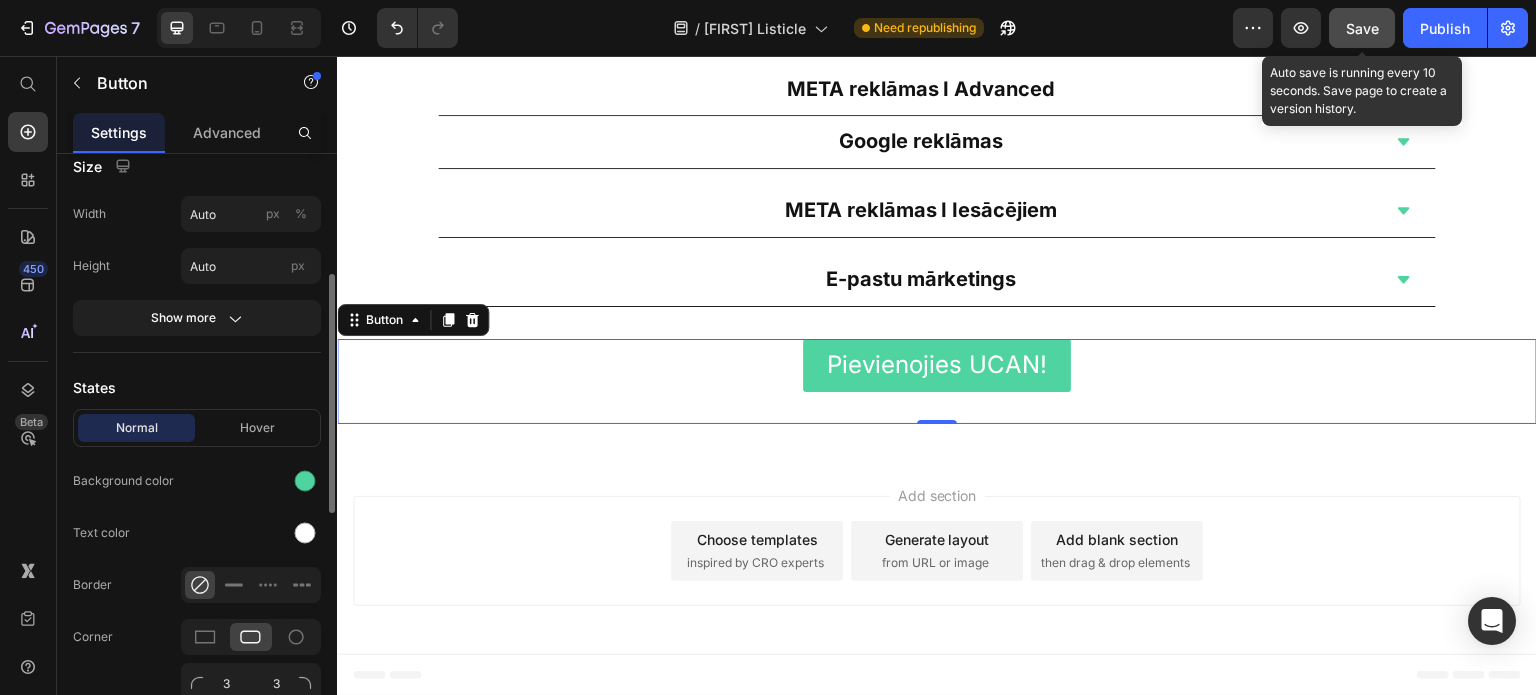 click on "Save" at bounding box center (1362, 28) 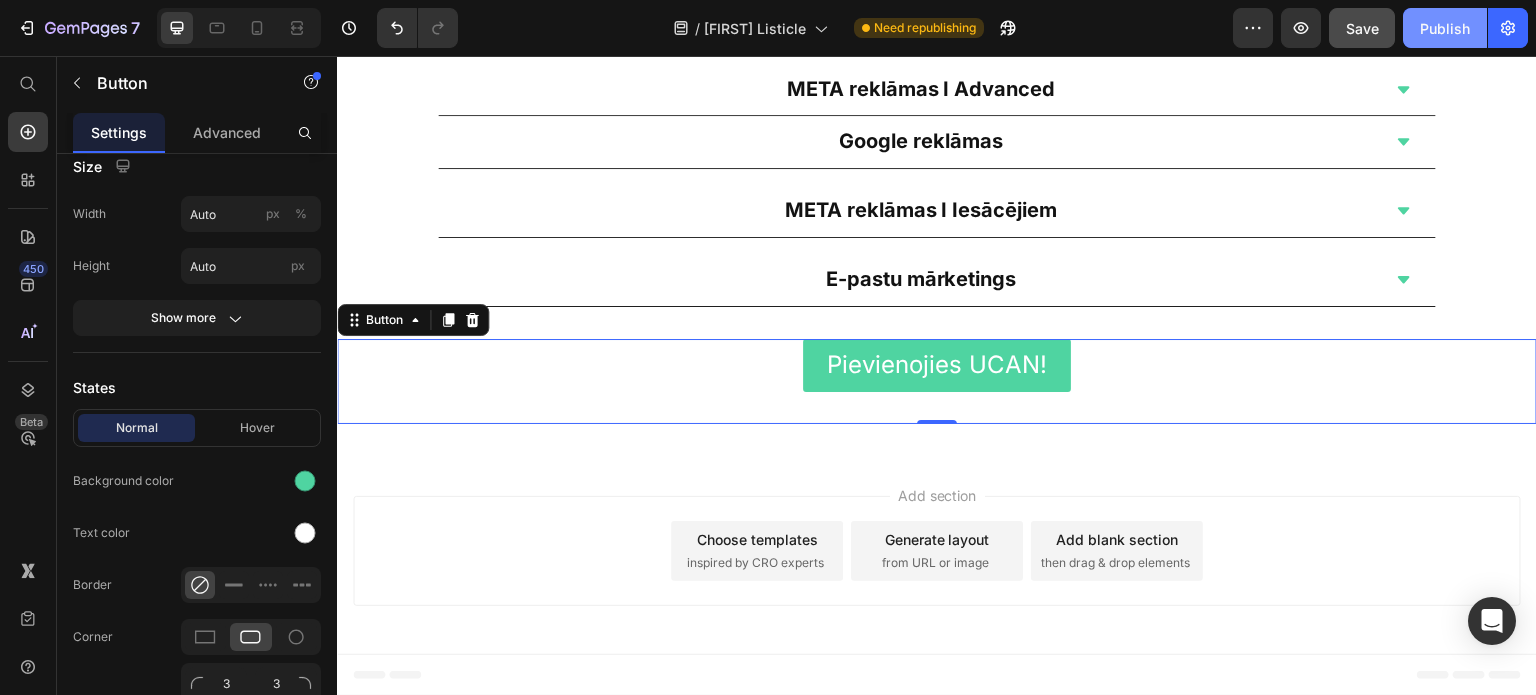 click on "Publish" at bounding box center [1445, 28] 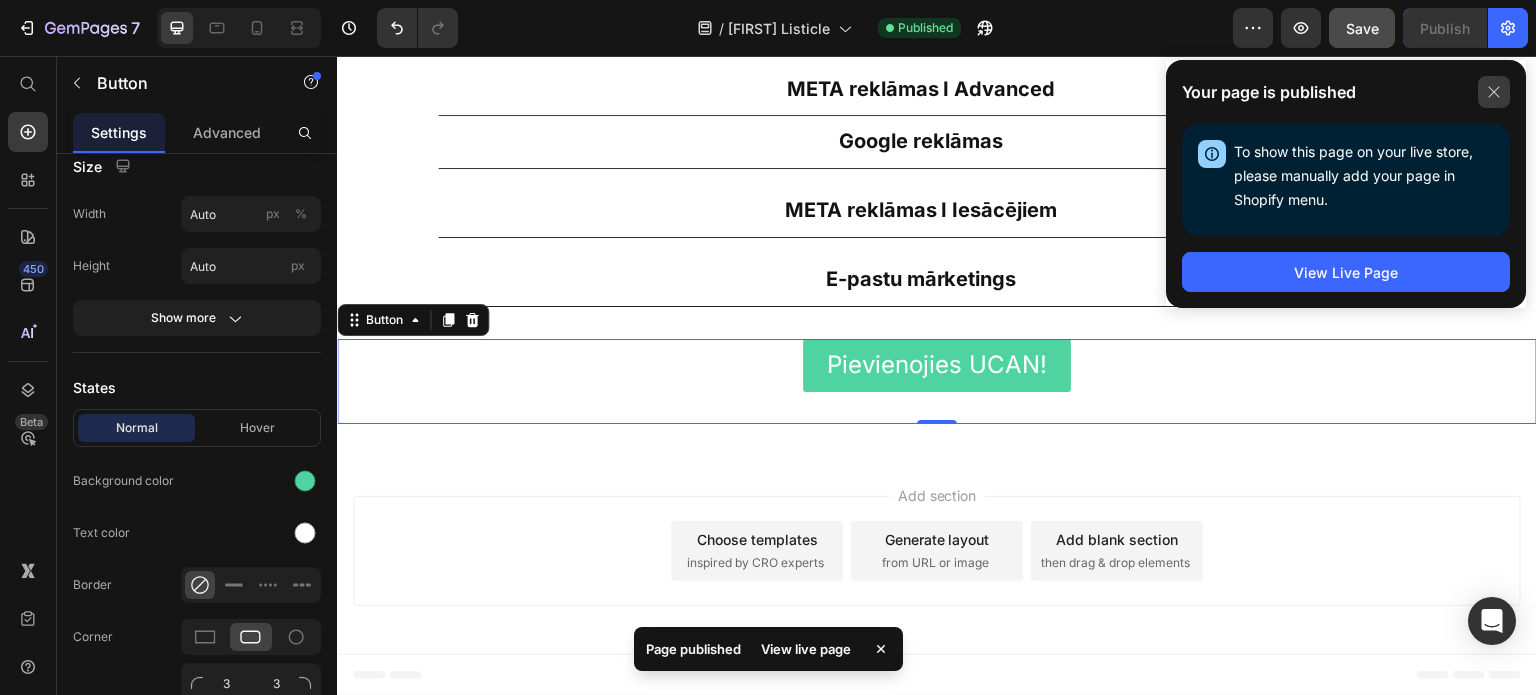 click 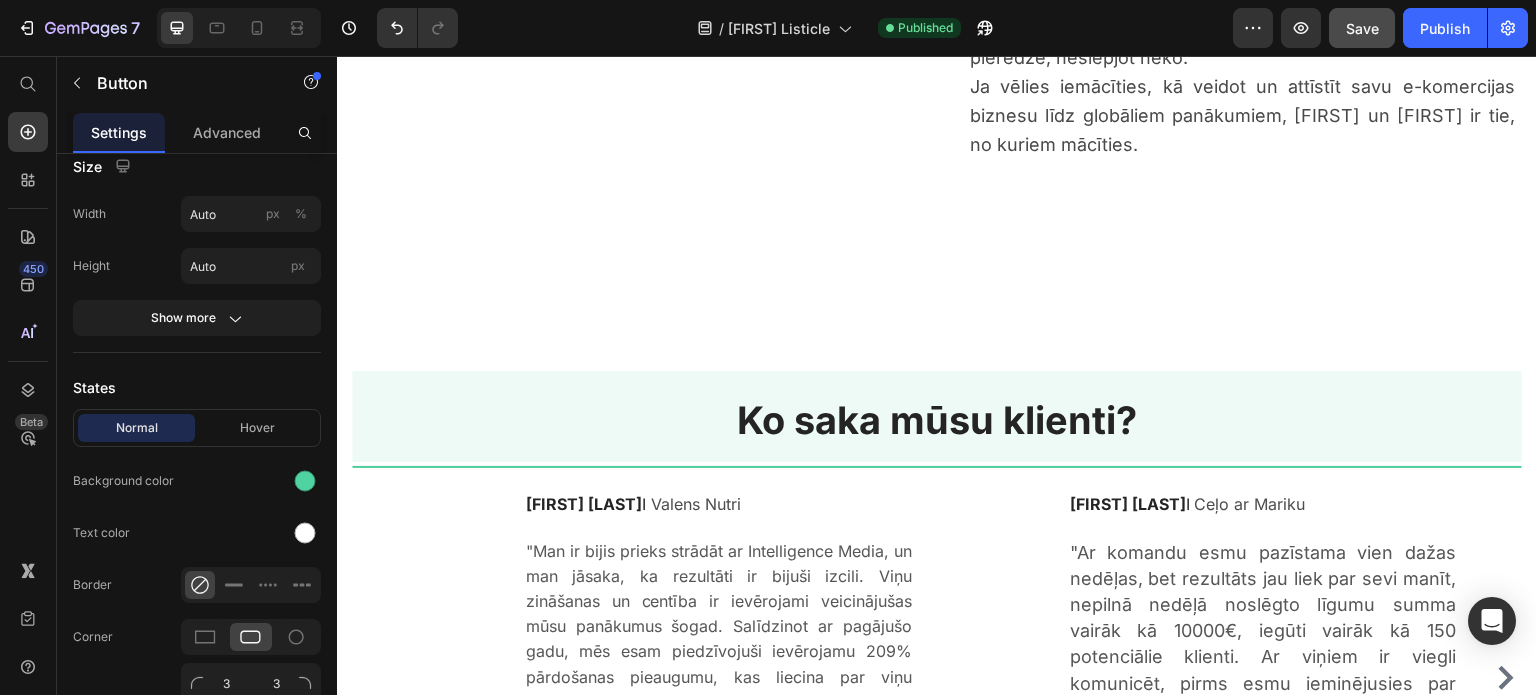 scroll, scrollTop: 4590, scrollLeft: 0, axis: vertical 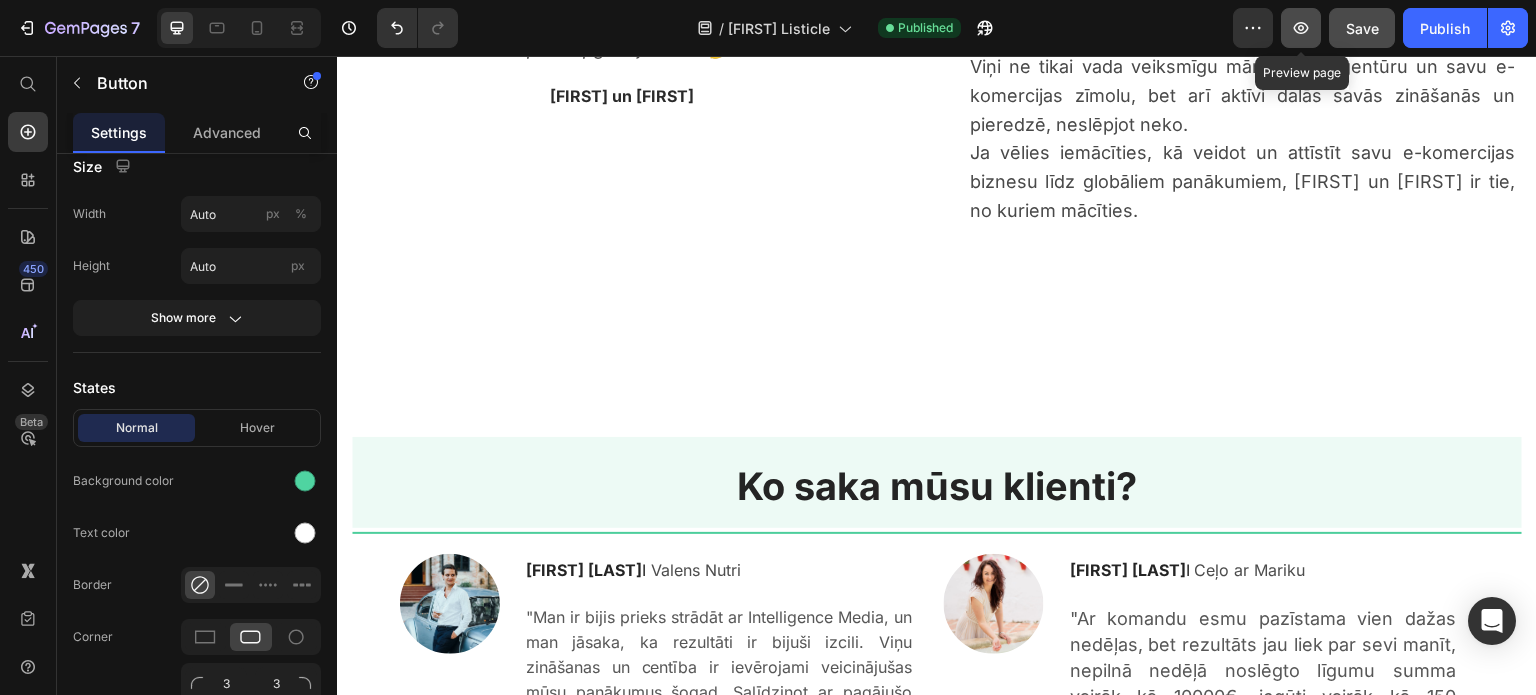 click 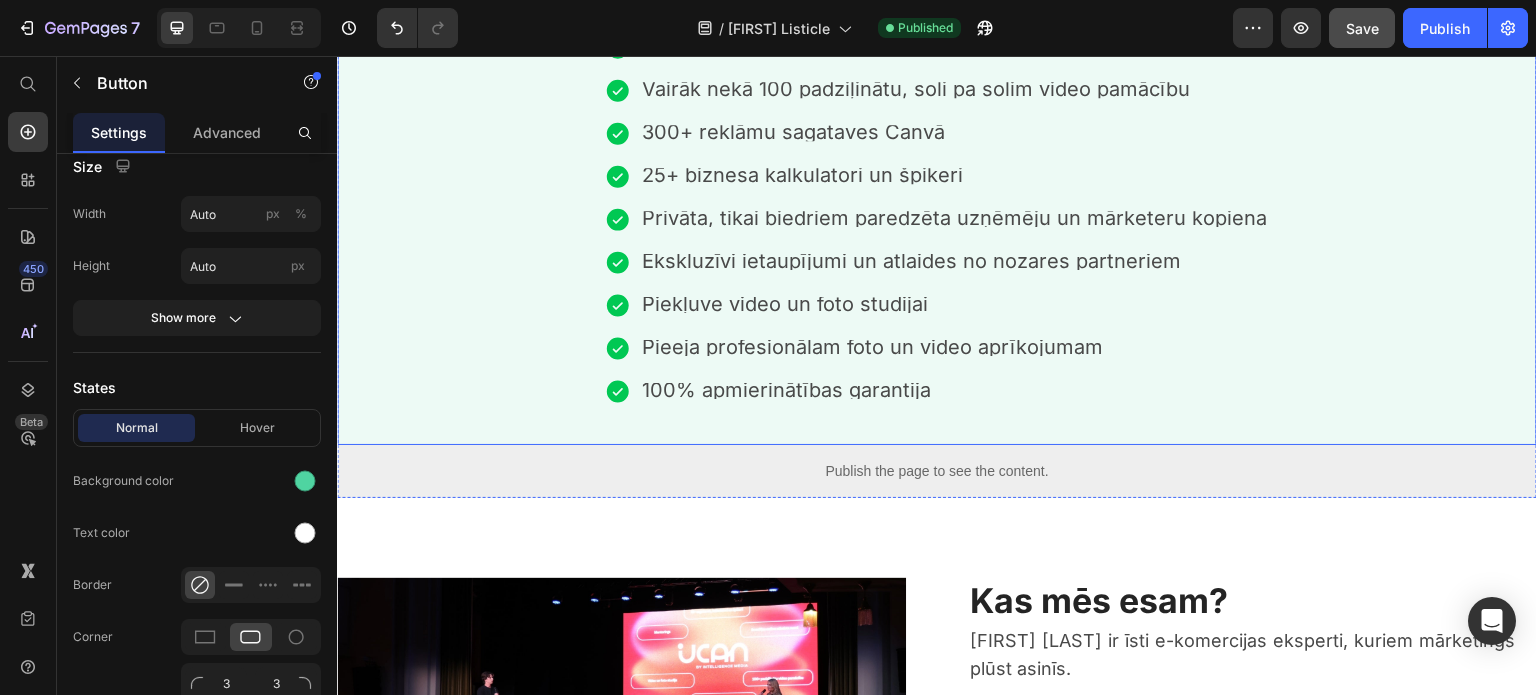 scroll, scrollTop: 3690, scrollLeft: 0, axis: vertical 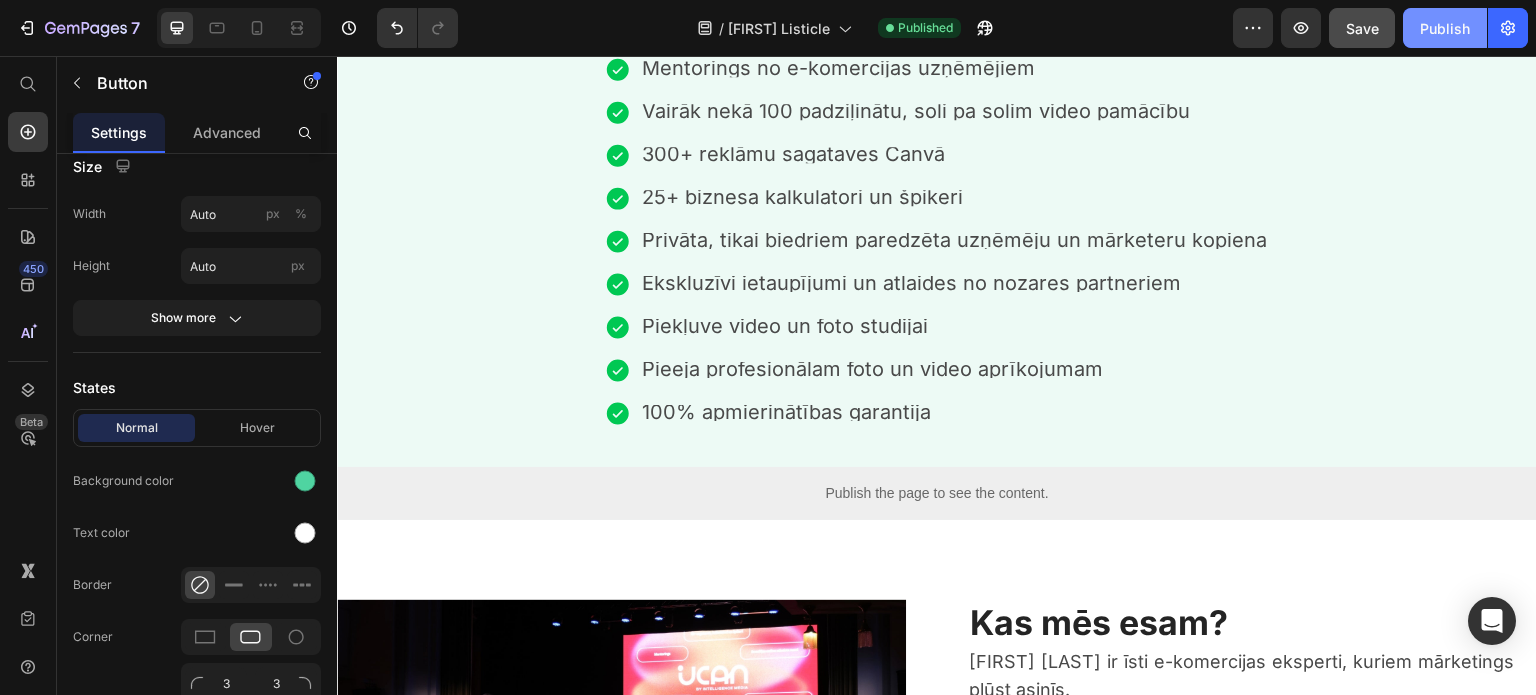click on "Publish" at bounding box center [1445, 28] 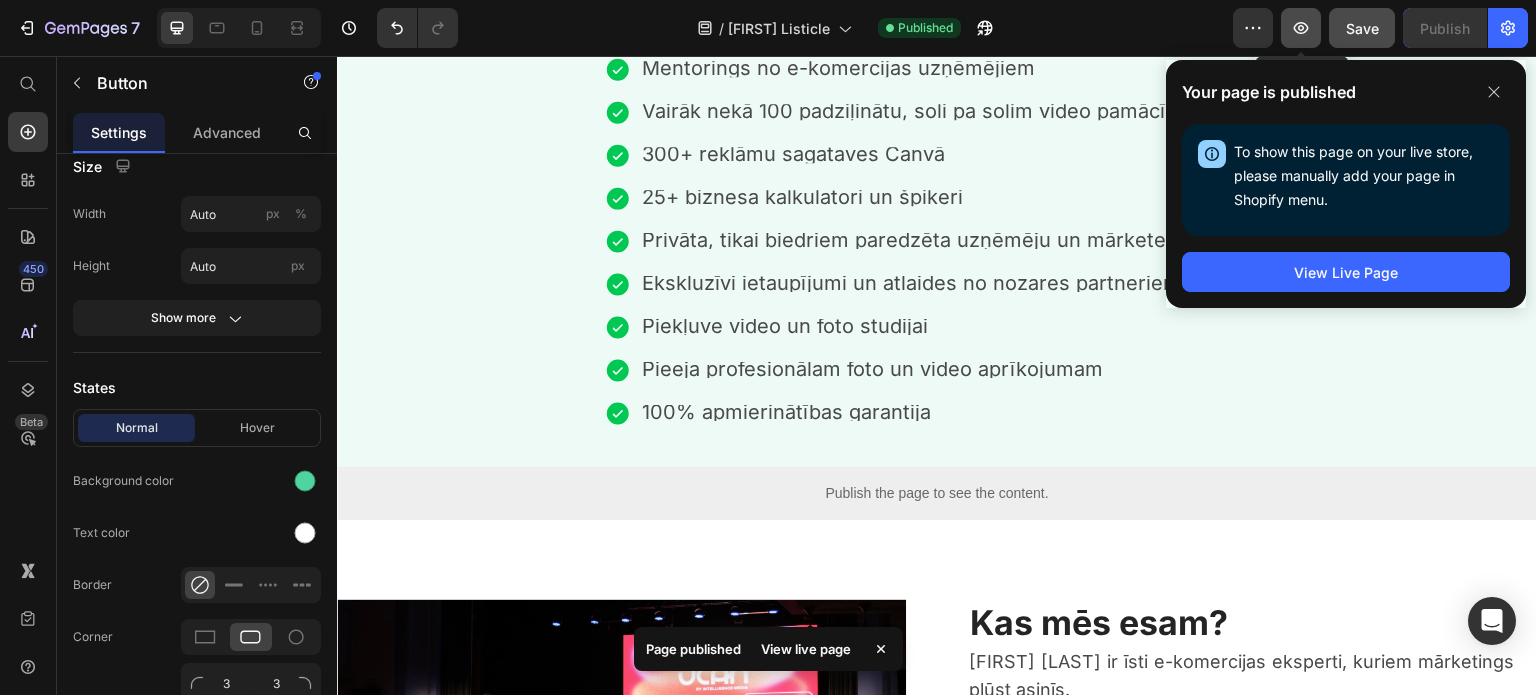 click 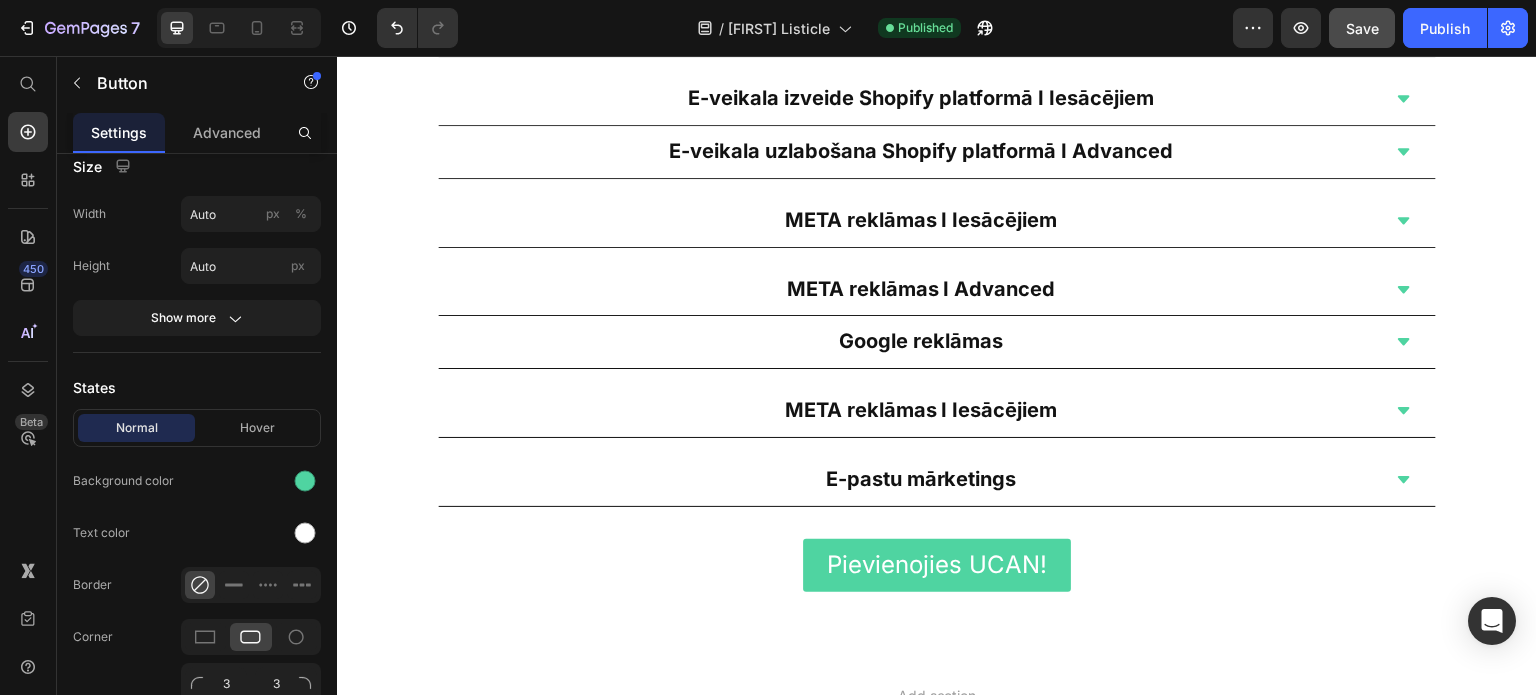 scroll, scrollTop: 5990, scrollLeft: 0, axis: vertical 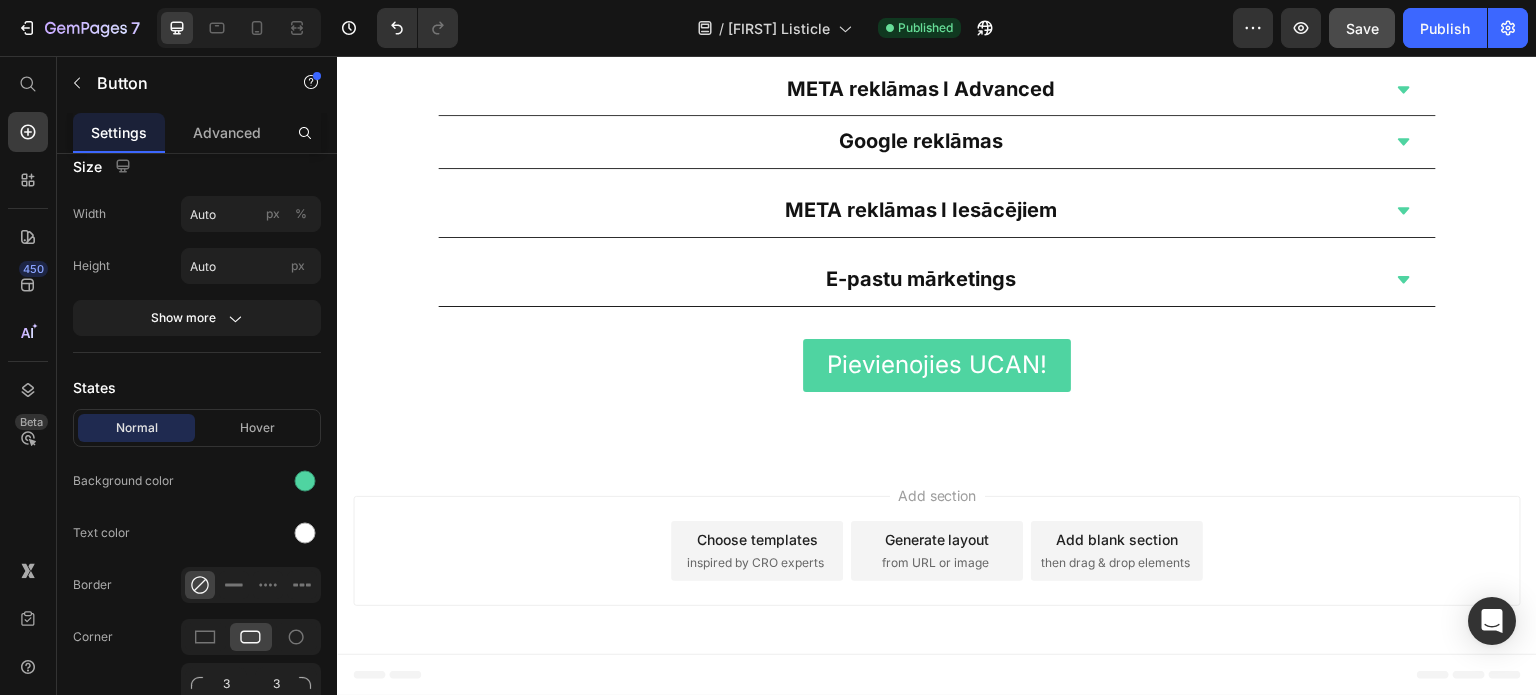 click on "Pievienojies UCAN! Button" at bounding box center (937, 381) 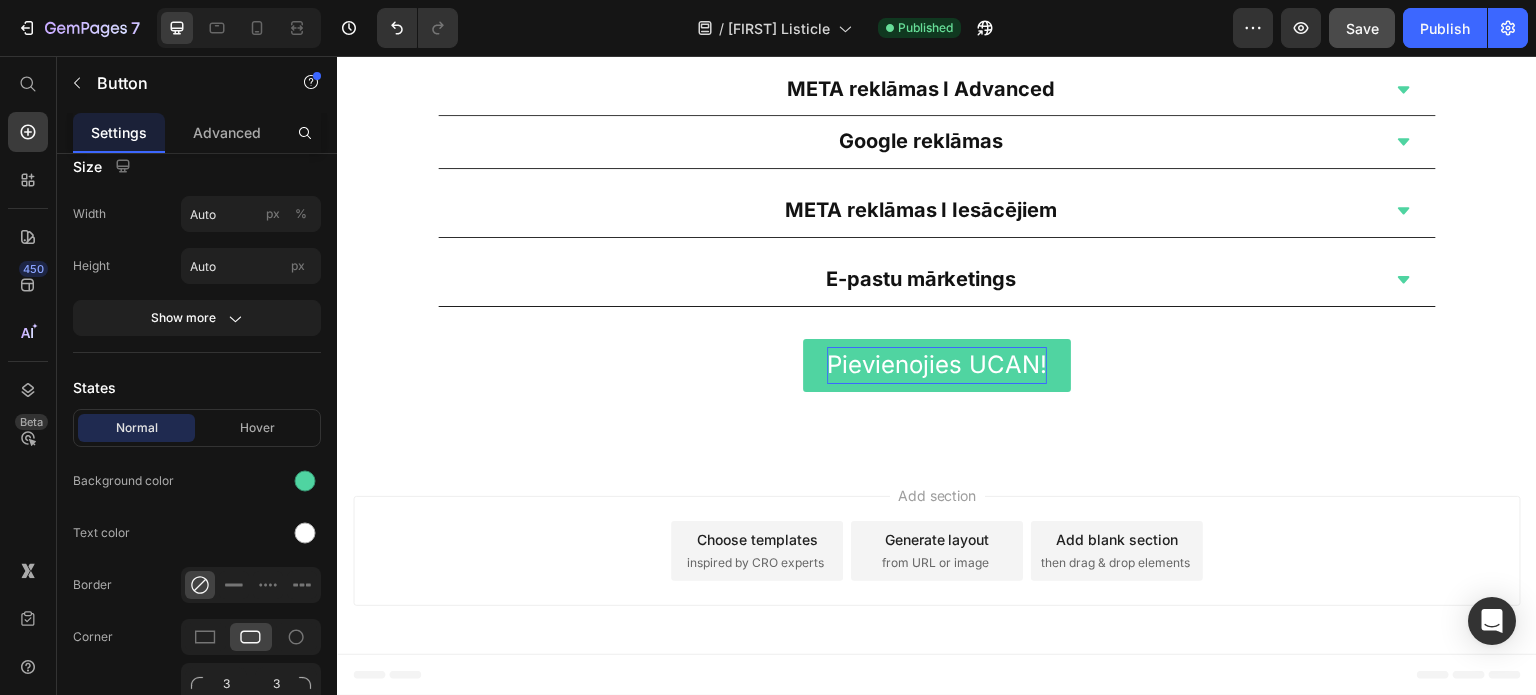 click on "Pievienojies UCAN!" at bounding box center (937, 364) 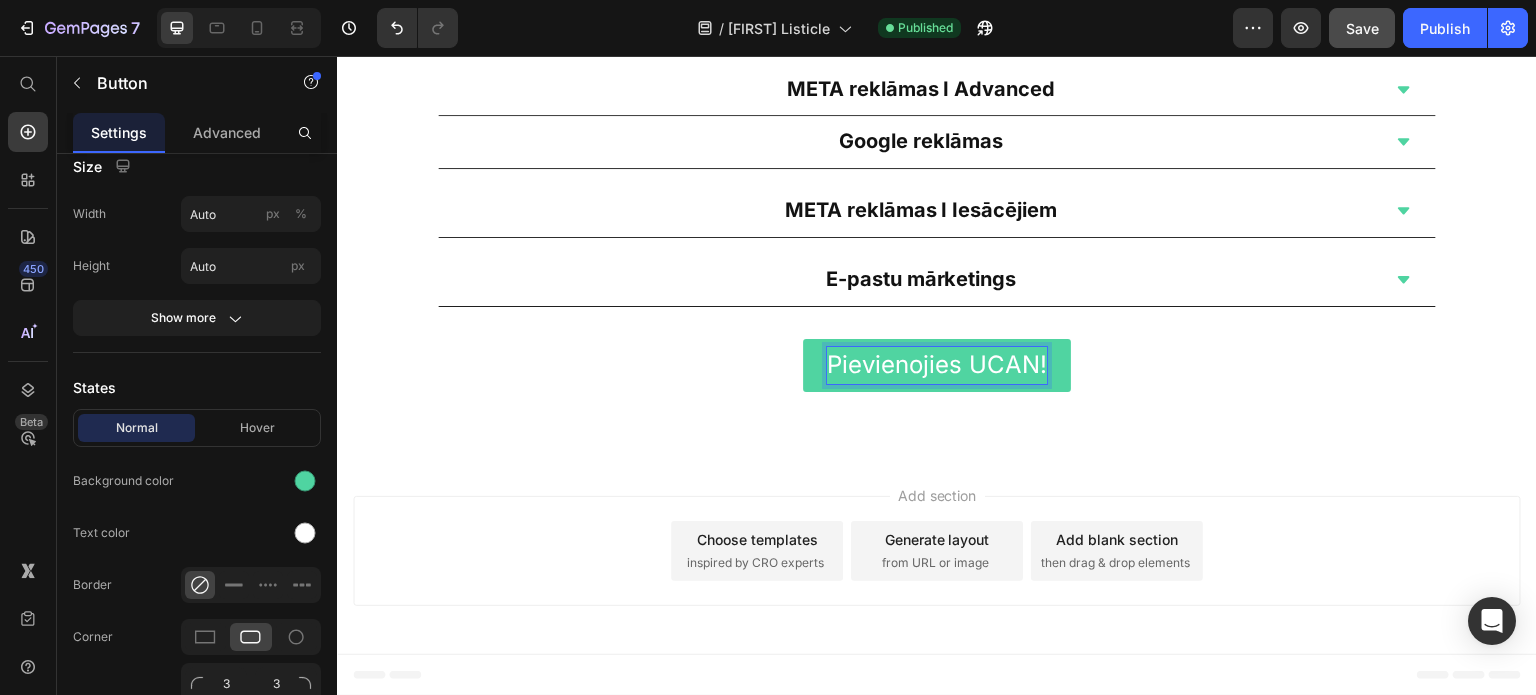 click on "Pievienojies UCAN!" at bounding box center [937, 364] 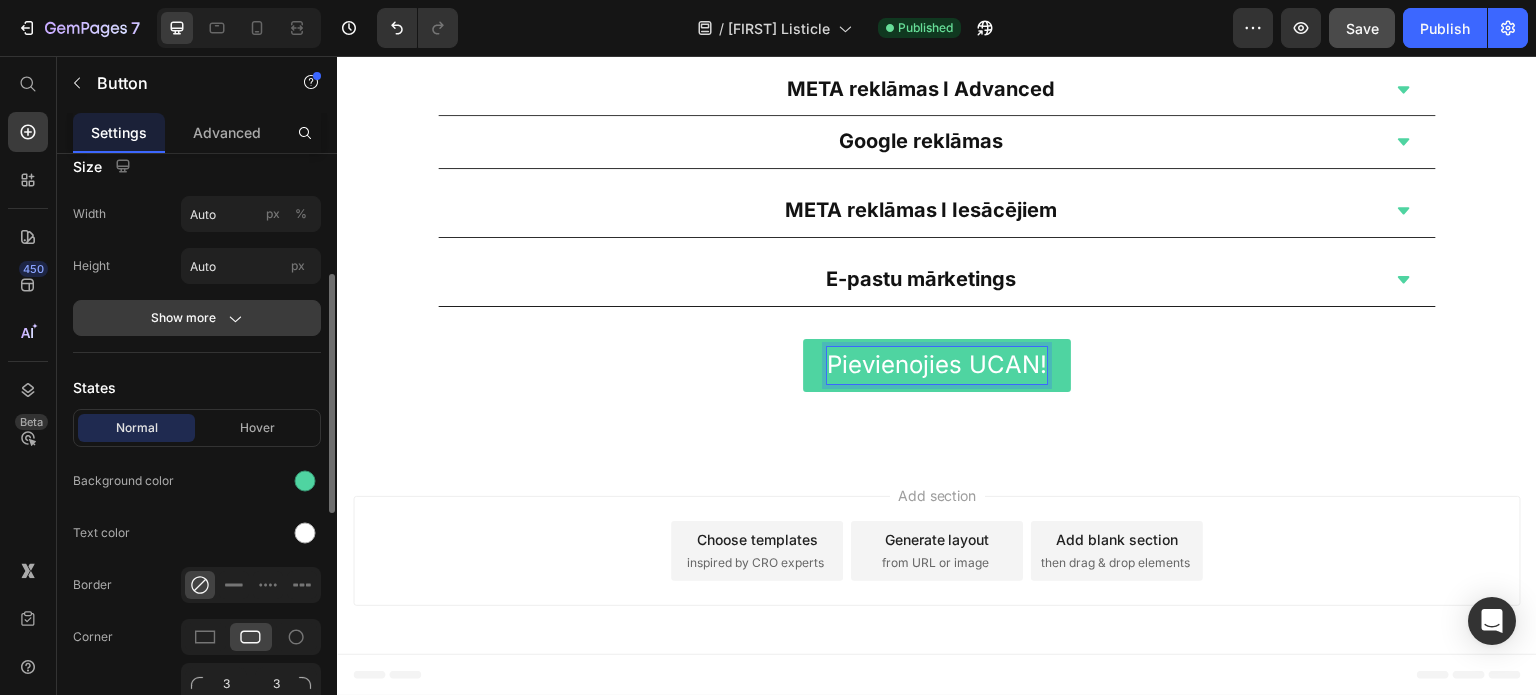 click 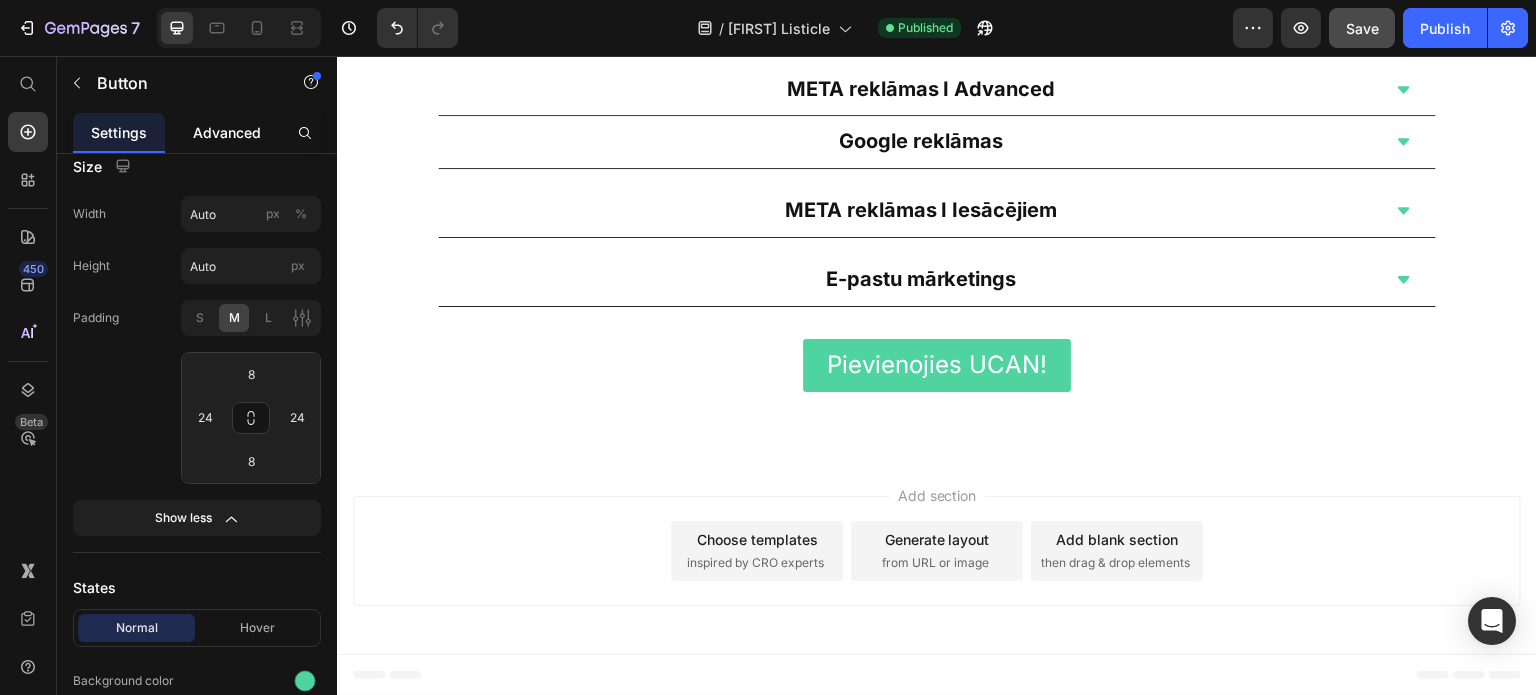 click on "Advanced" at bounding box center [227, 132] 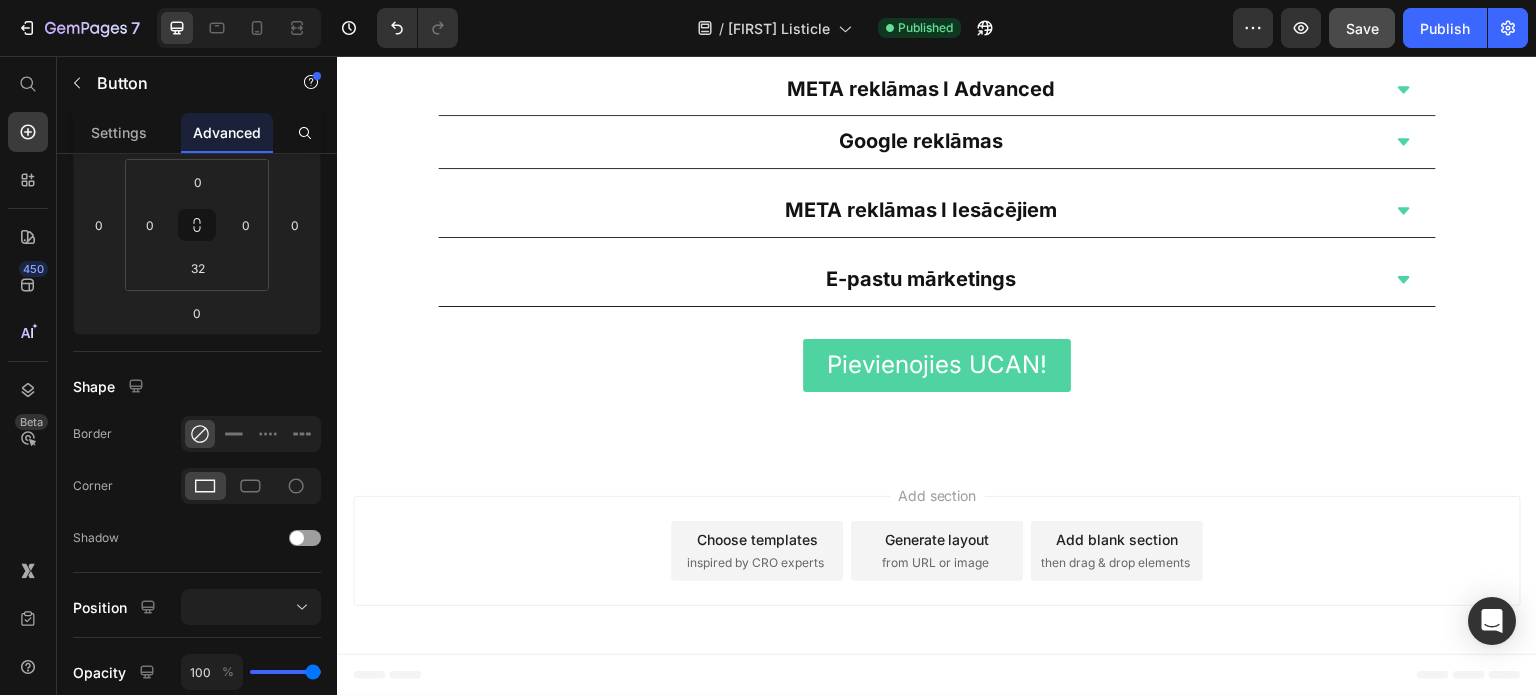 scroll, scrollTop: 0, scrollLeft: 0, axis: both 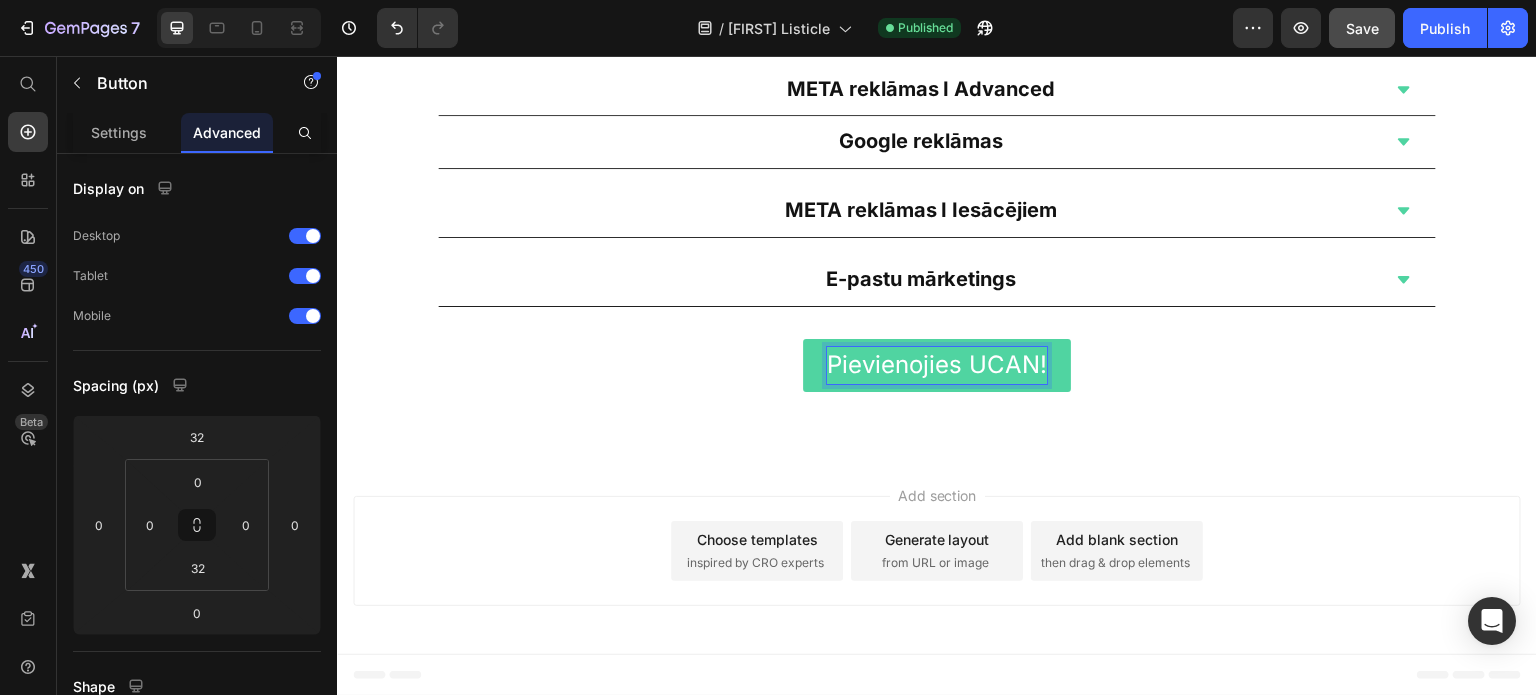 click on "Pievienojies UCAN!" at bounding box center (937, 365) 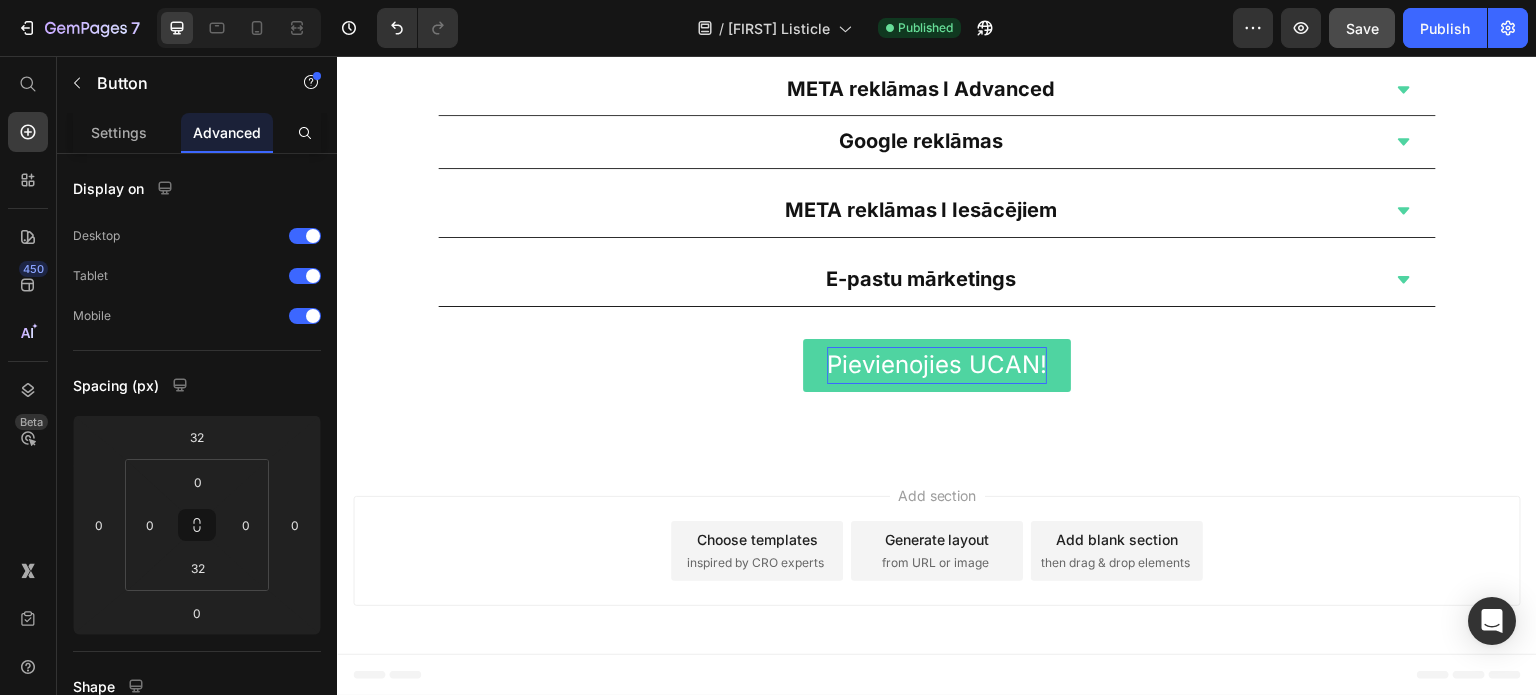 click on "Pievienojies UCAN! Button" at bounding box center [937, 381] 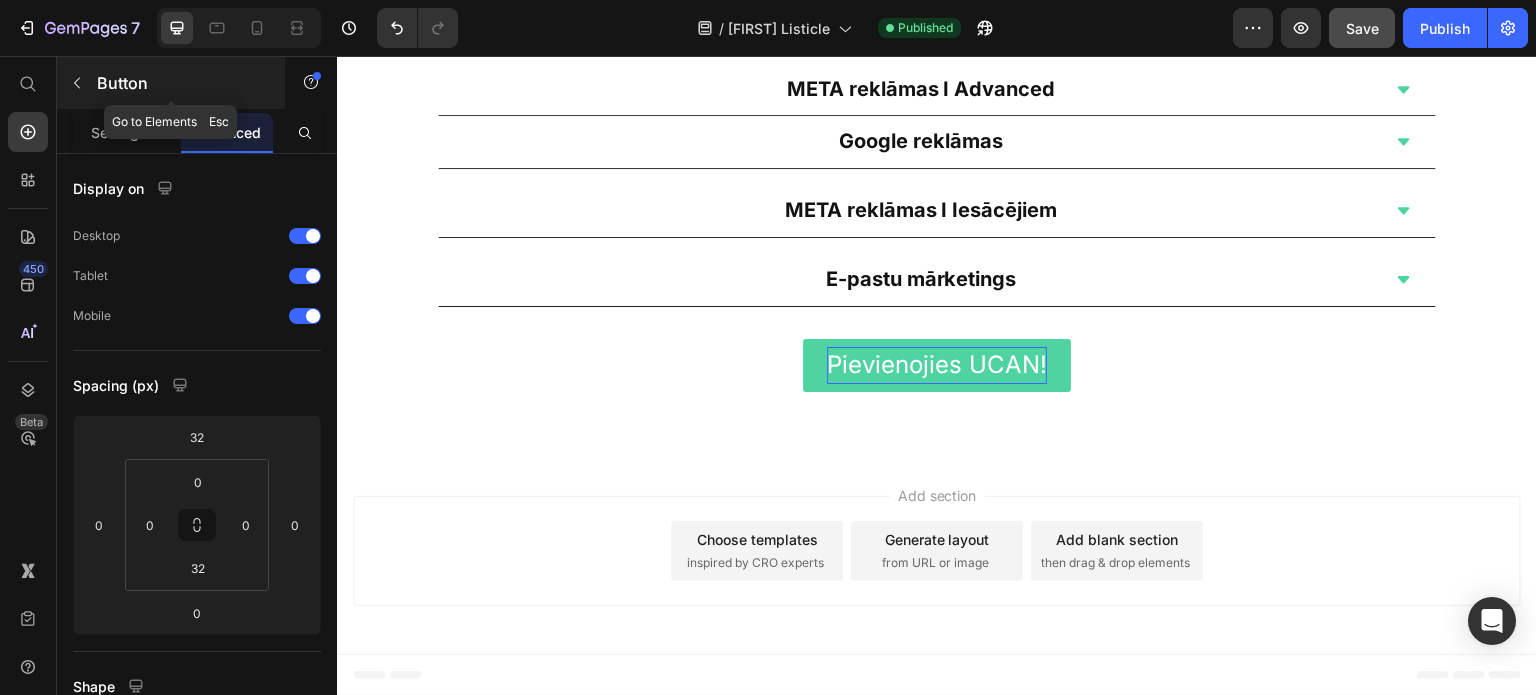 click 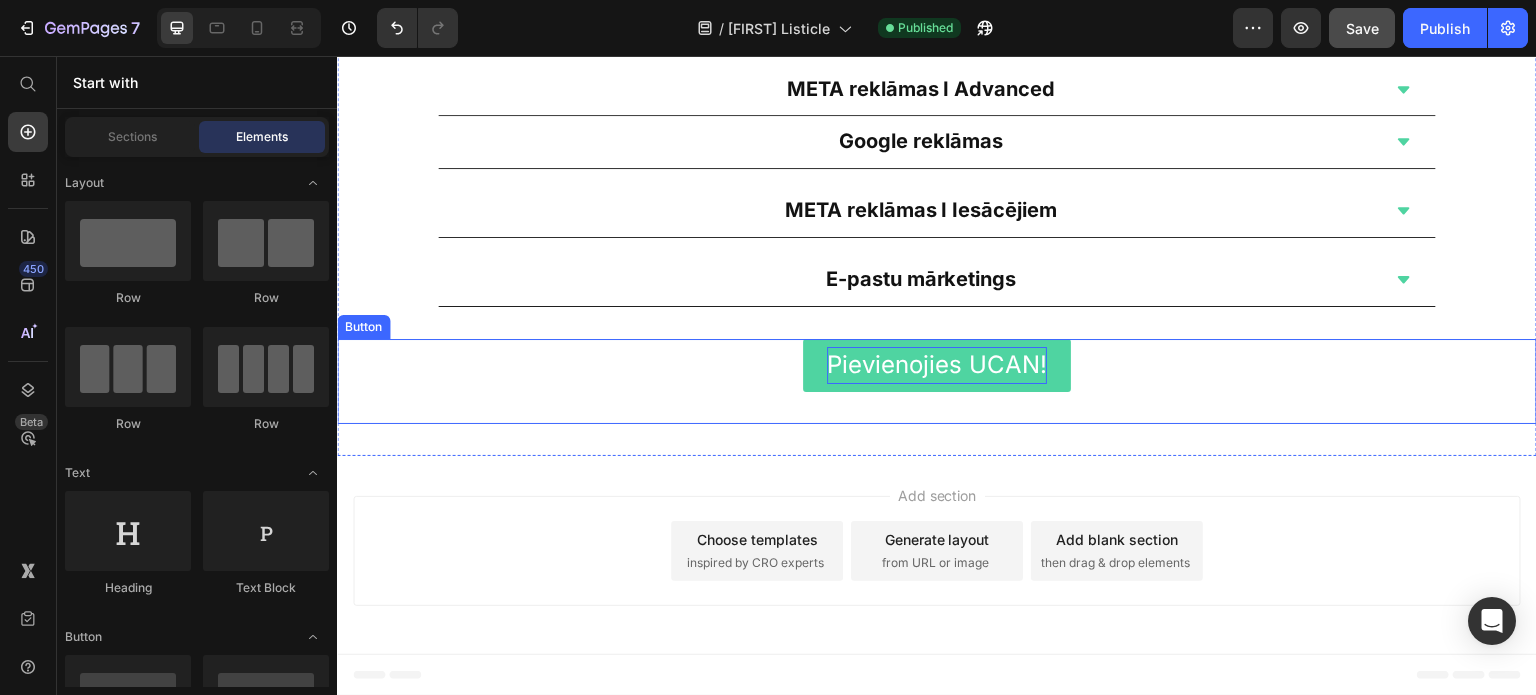 click on "E-pastu mārketings" at bounding box center [937, 280] 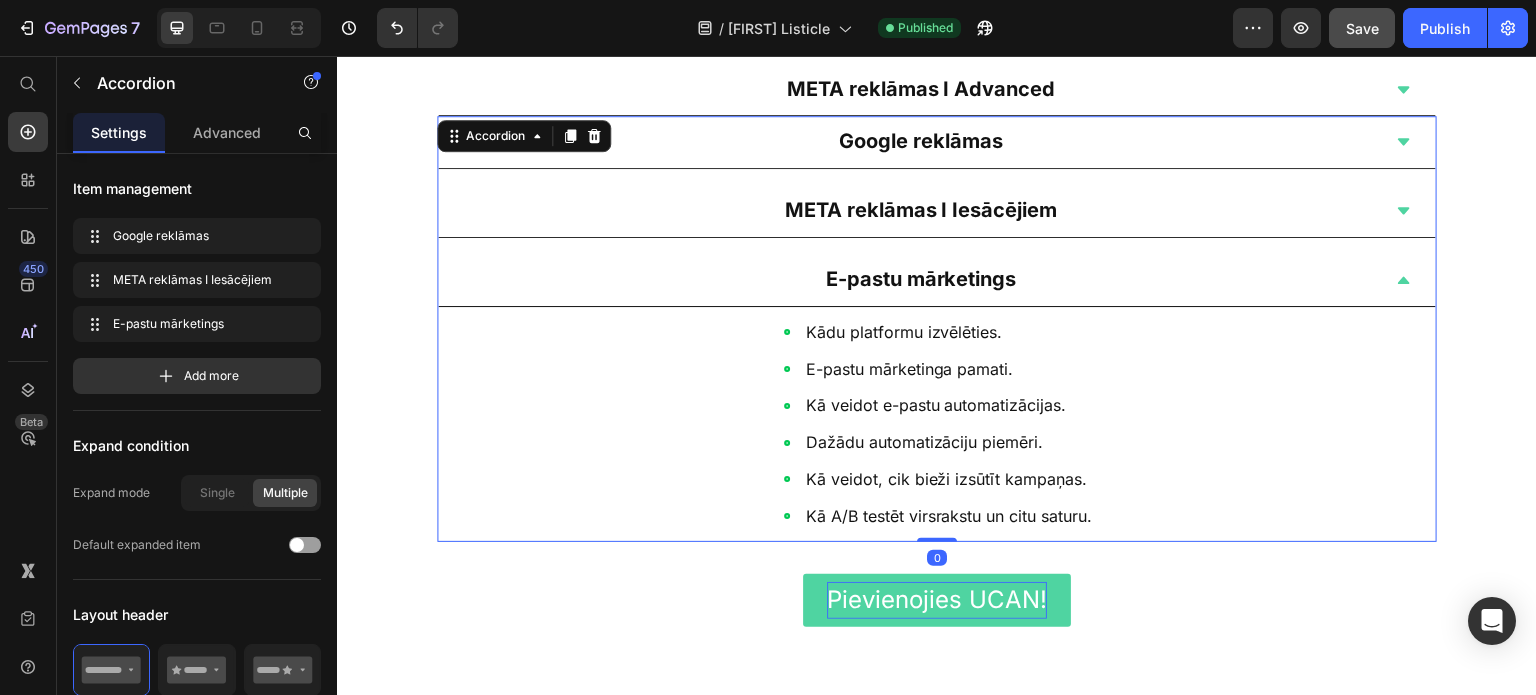 click on "E-pastu mārketings" at bounding box center [937, 280] 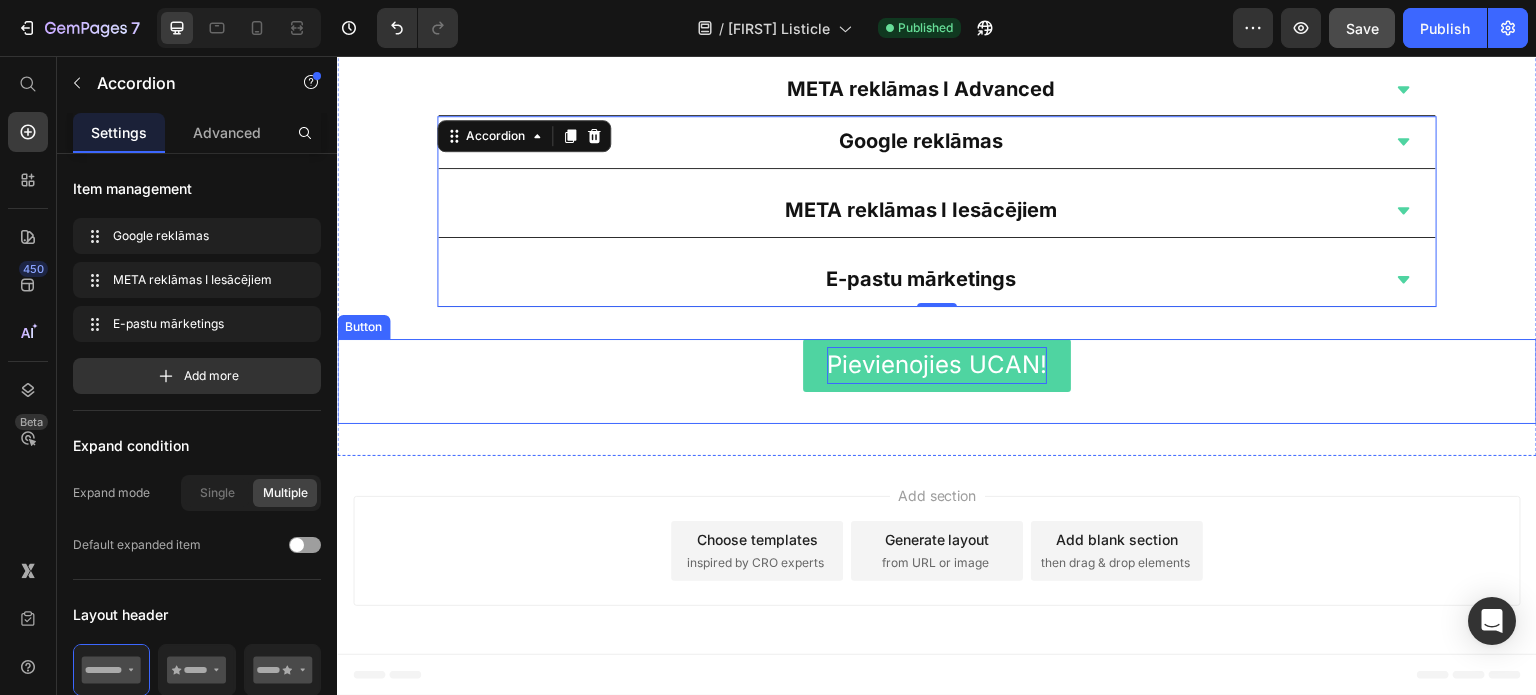 click on "Pievienojies UCAN! Button" at bounding box center [937, 381] 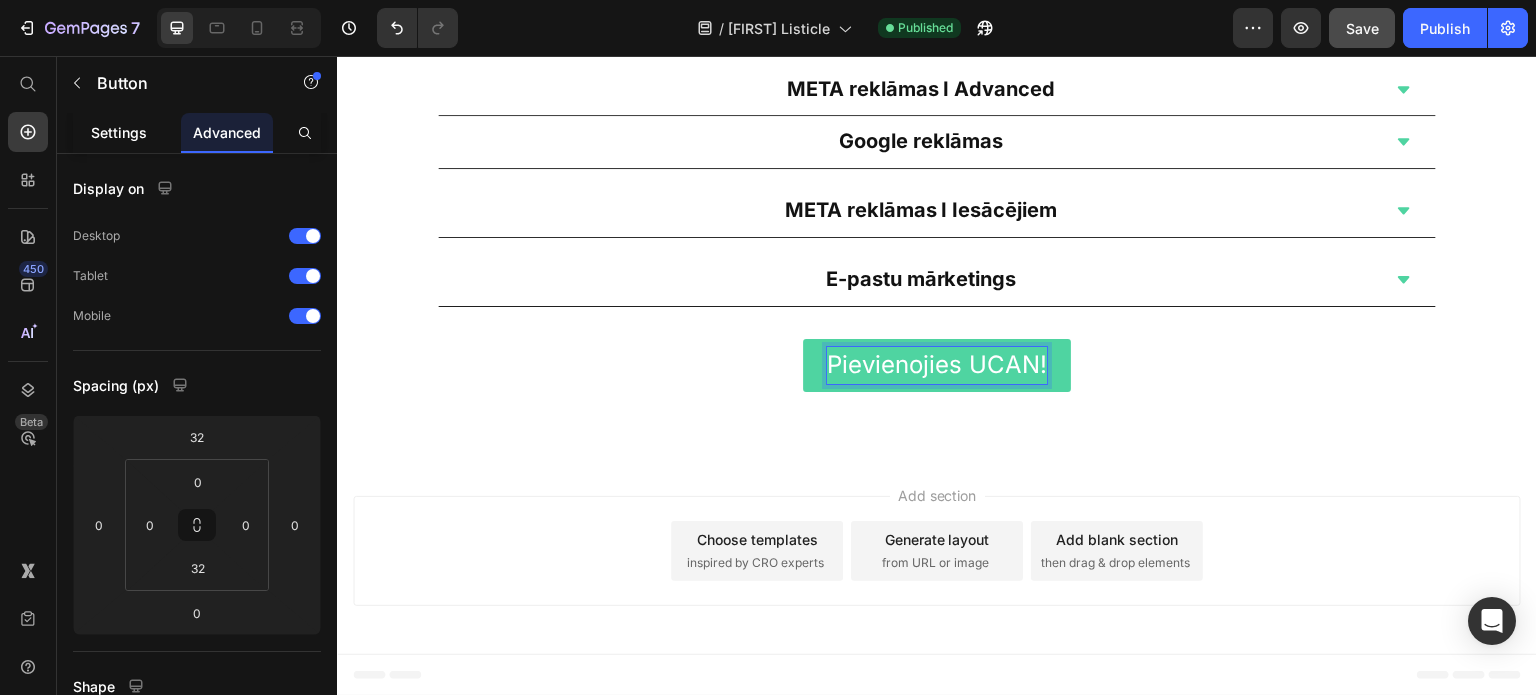 click on "Settings" at bounding box center (119, 132) 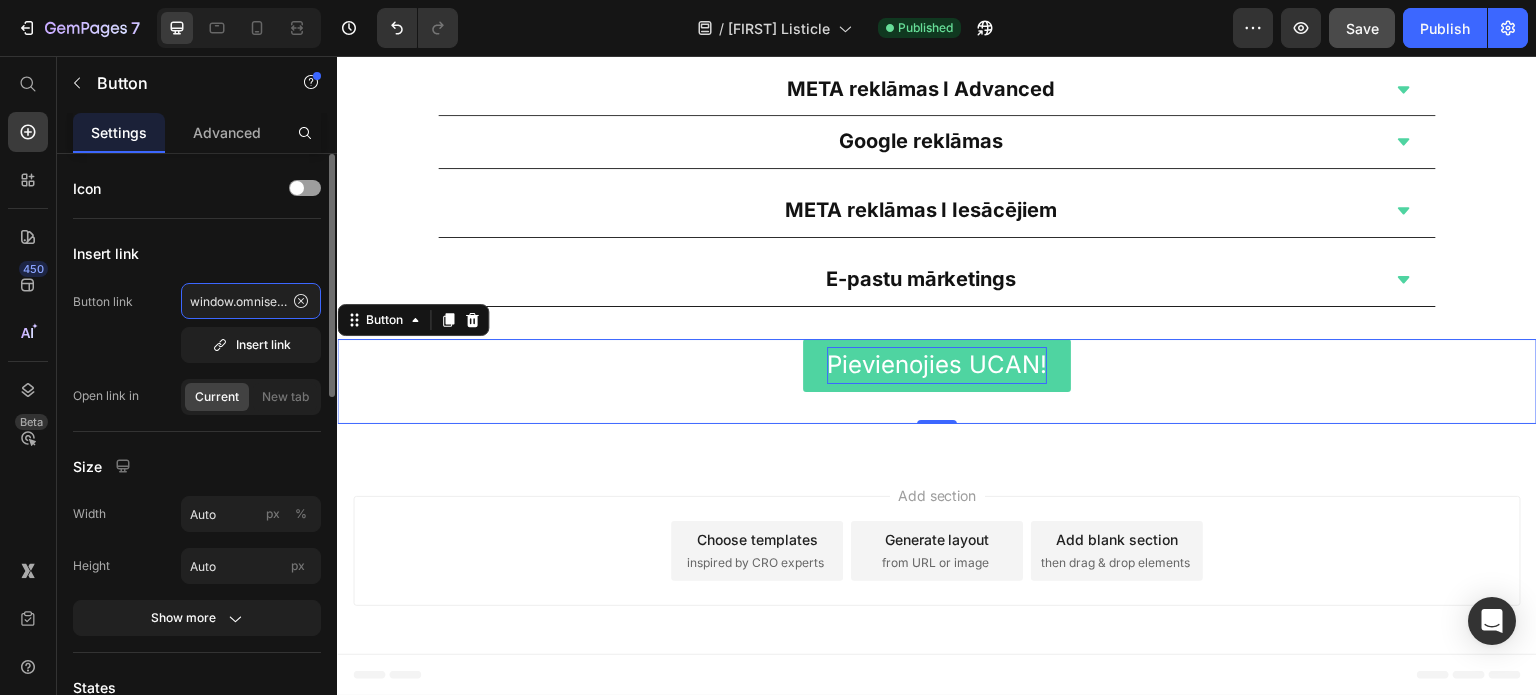 click on "window.omnisend = window.omnisend || []; window.omnisend.push(['openForm', '6874a80dff6ee56d3d23c521']);" 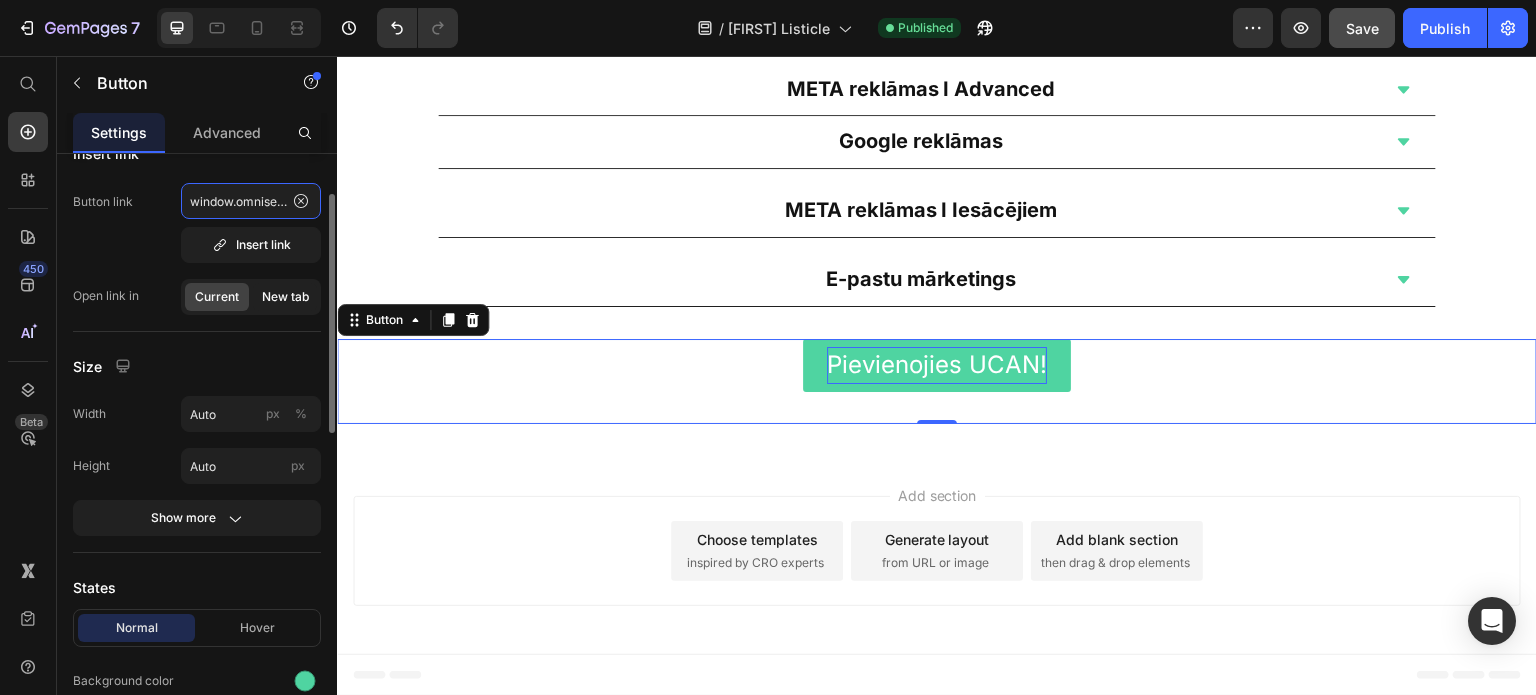 scroll, scrollTop: 0, scrollLeft: 0, axis: both 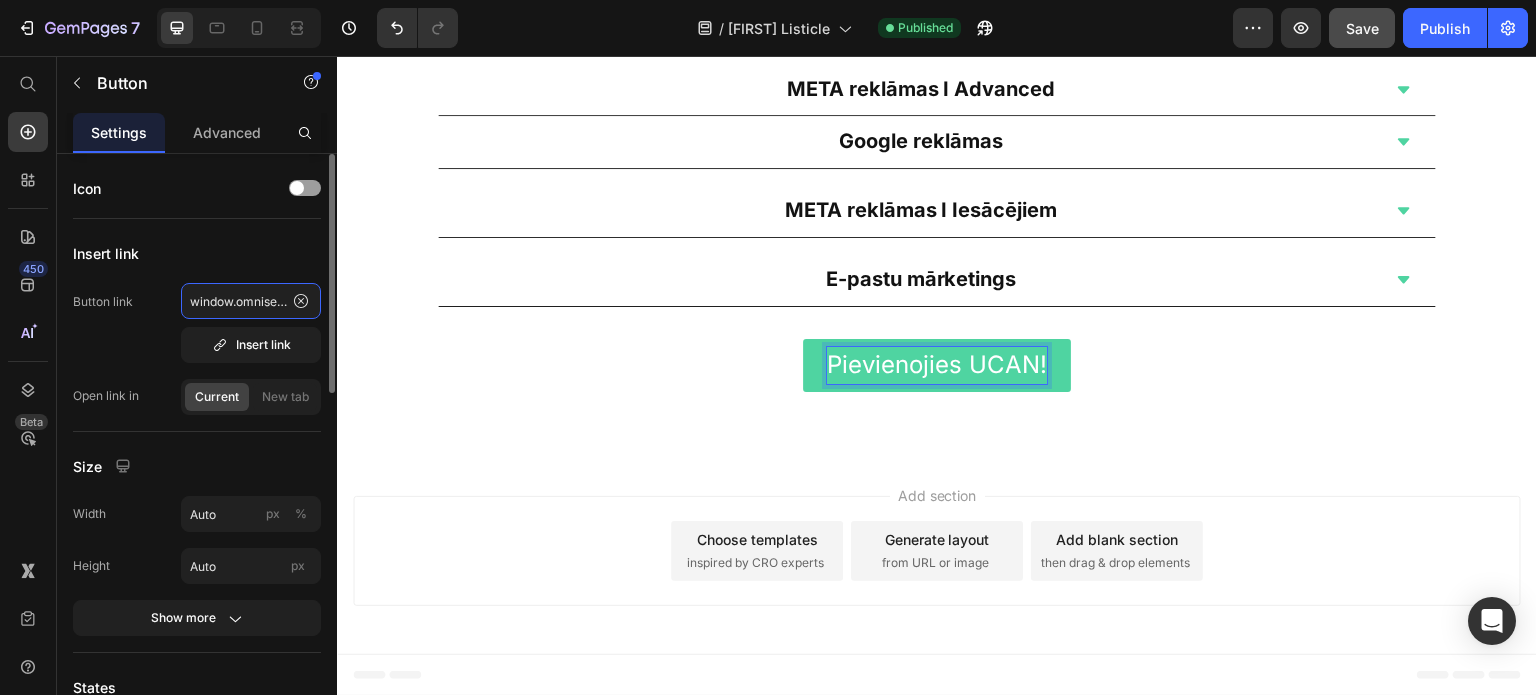click on "window.omnisend = window.omnisend || []; window.omnisend.push(['openForm', '6874a80dff6ee56d3d23c521']);" 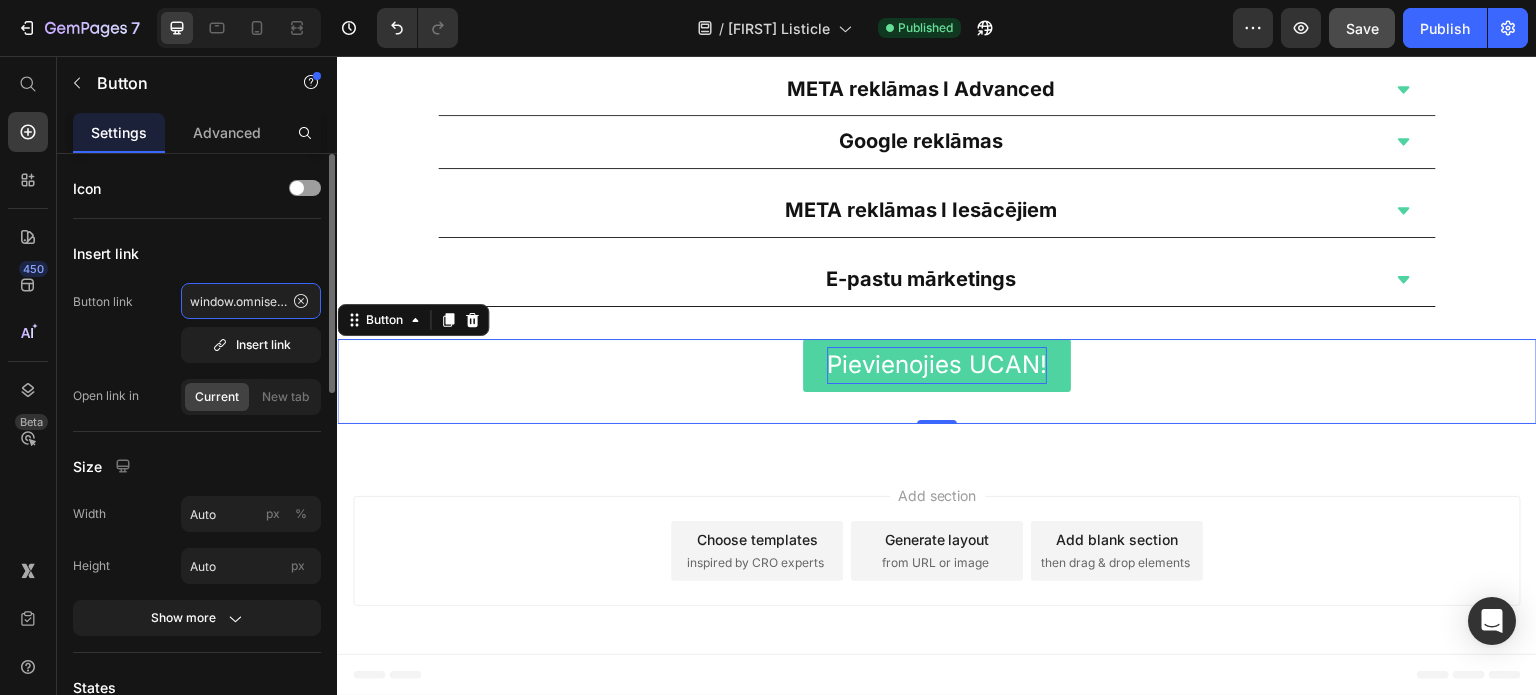 click on "window.omnisend = window.omnisend || []; window.omnisend.push(['openForm', '6874a80dff6ee56d3d23c521']);" 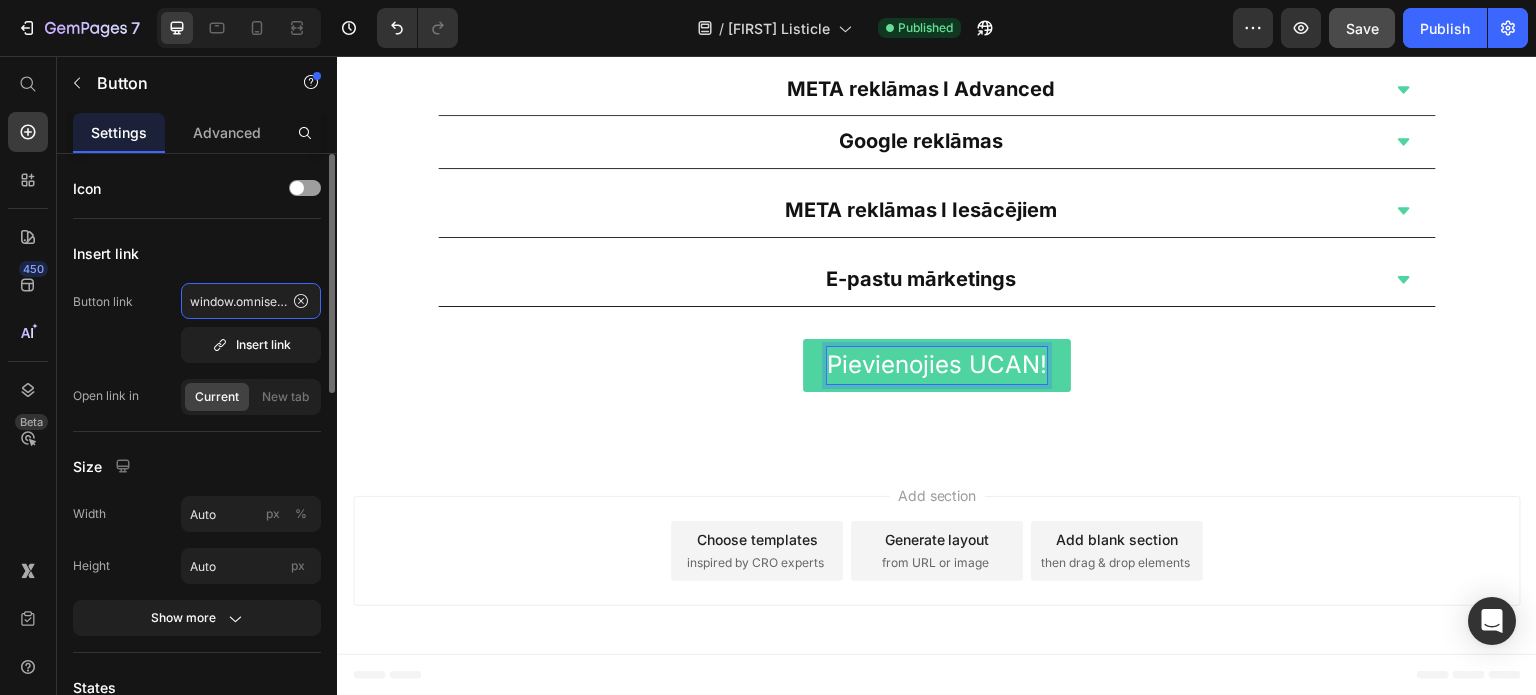 click on "window.omnisend = window.omnisend || []; window.omnisend.push(['openForm', '6874a80dff6ee56d3d23c521']);" 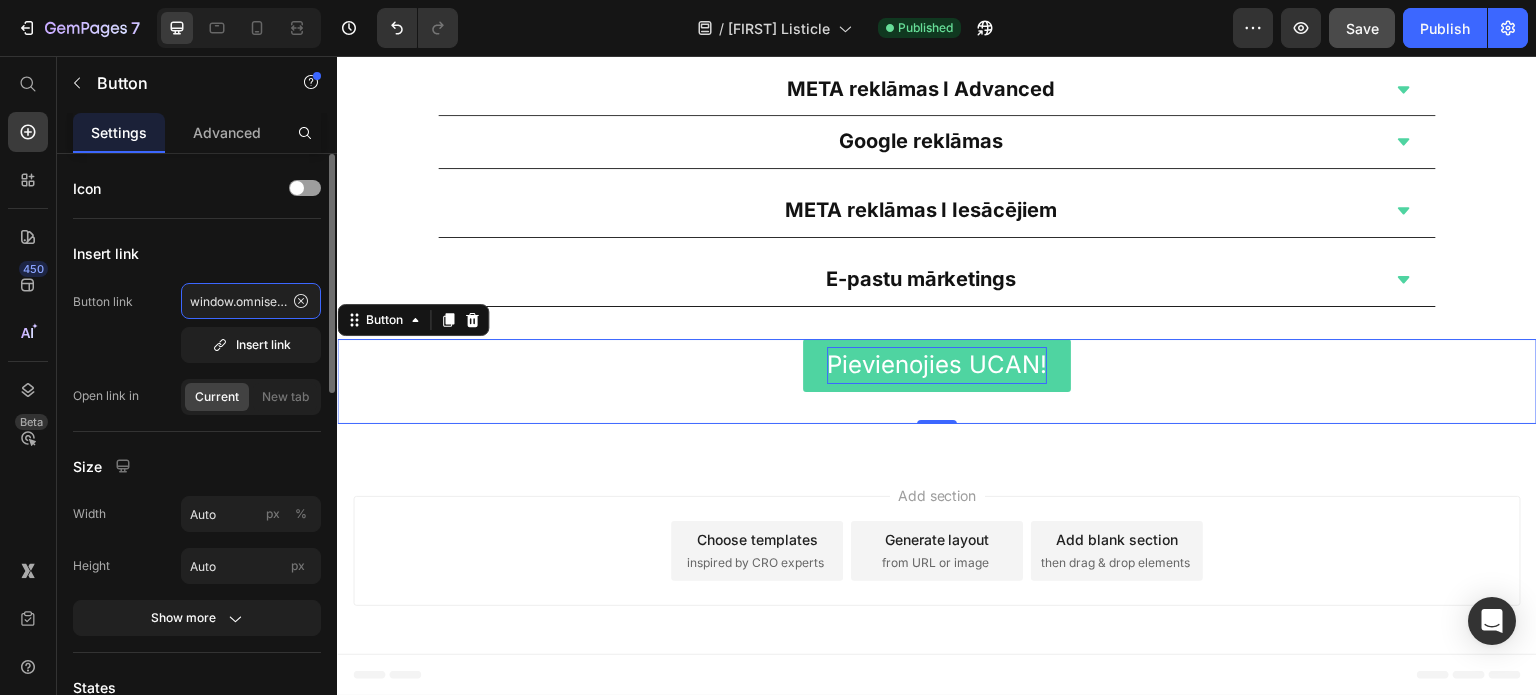 click on "window.omnisend = window.omnisend || []; window.omnisend.push(['openForm', '6874a80dff6ee56d3d23c521']);" 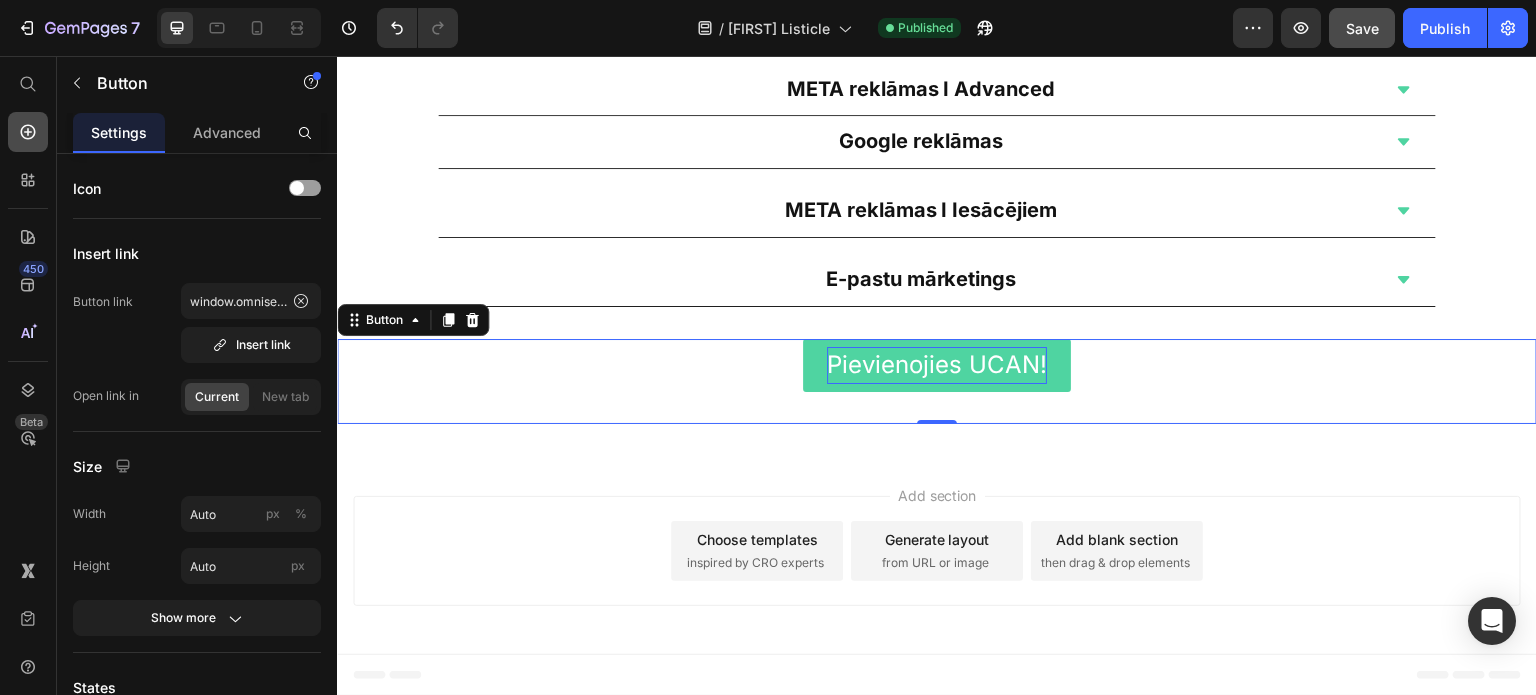 click 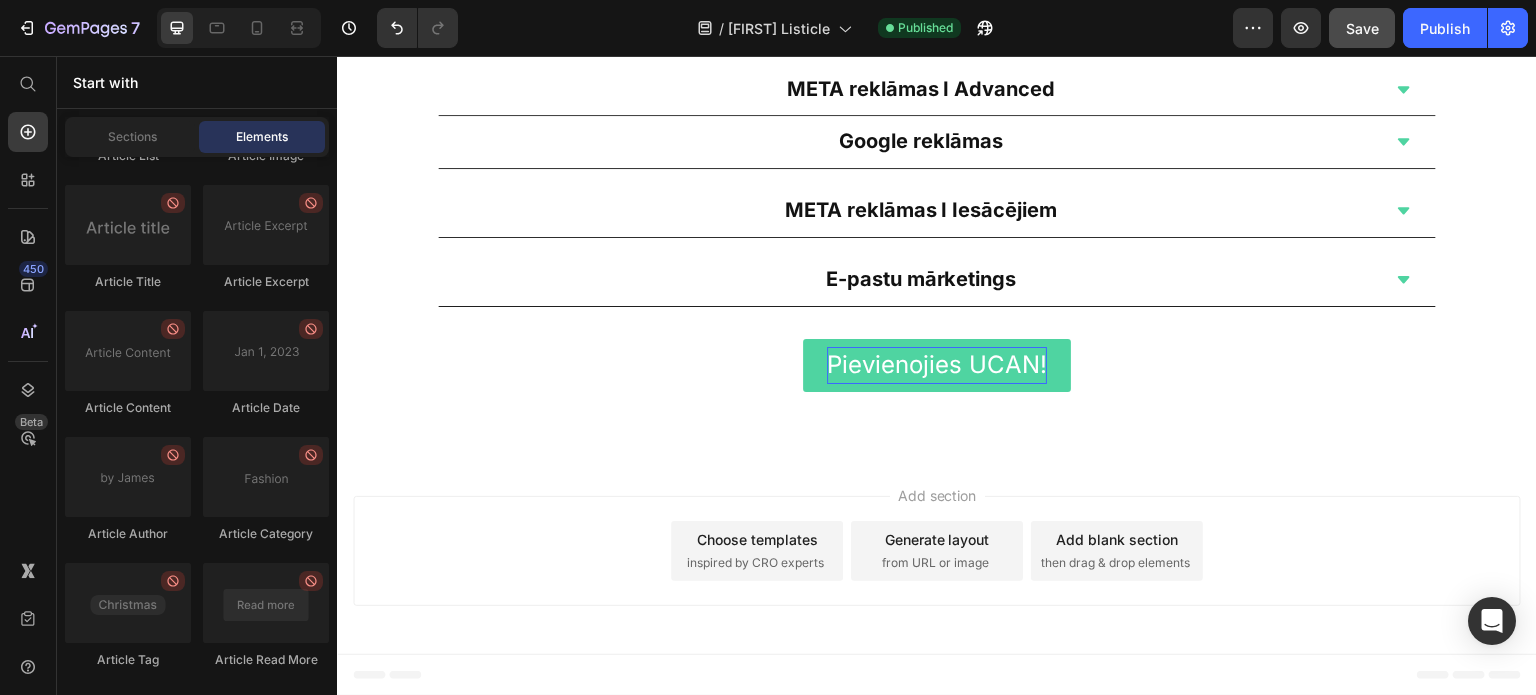 scroll, scrollTop: 5648, scrollLeft: 0, axis: vertical 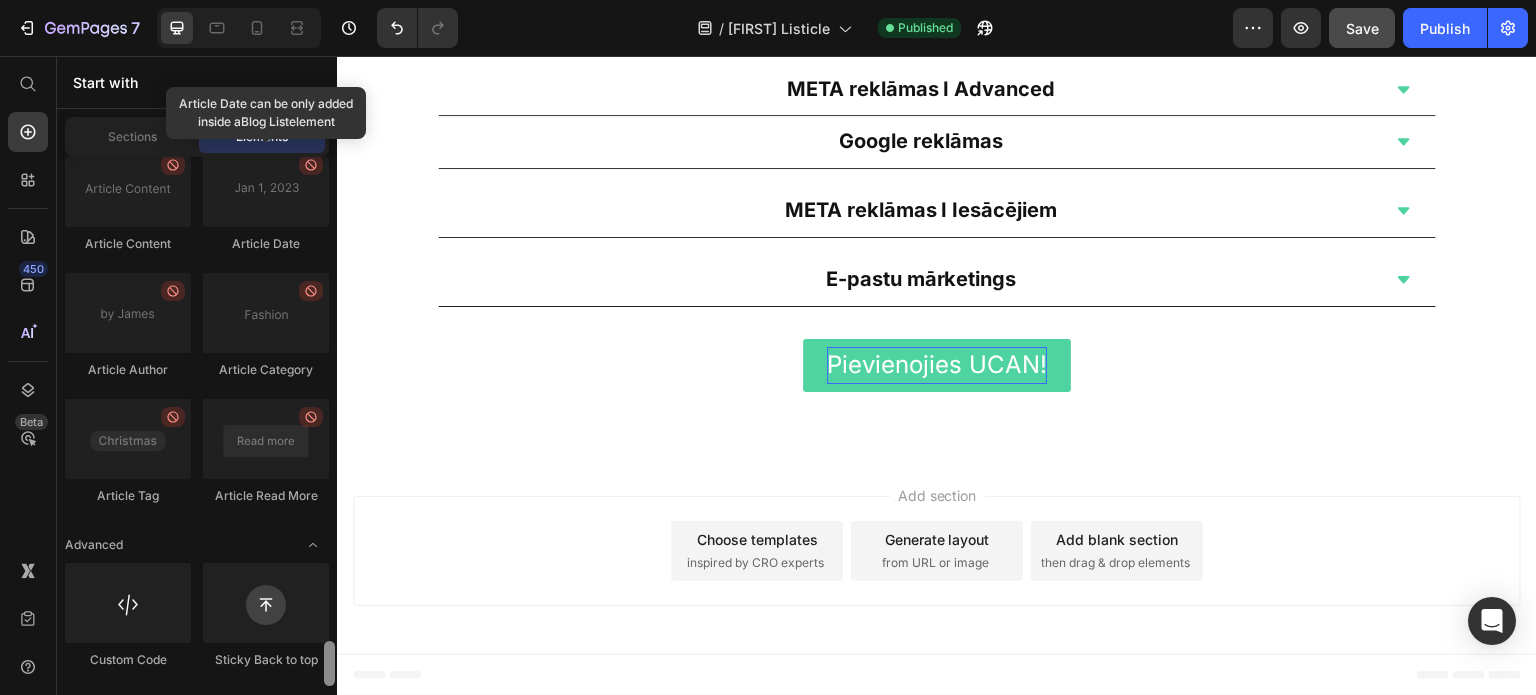 drag, startPoint x: 331, startPoint y: 263, endPoint x: 316, endPoint y: 691, distance: 428.26276 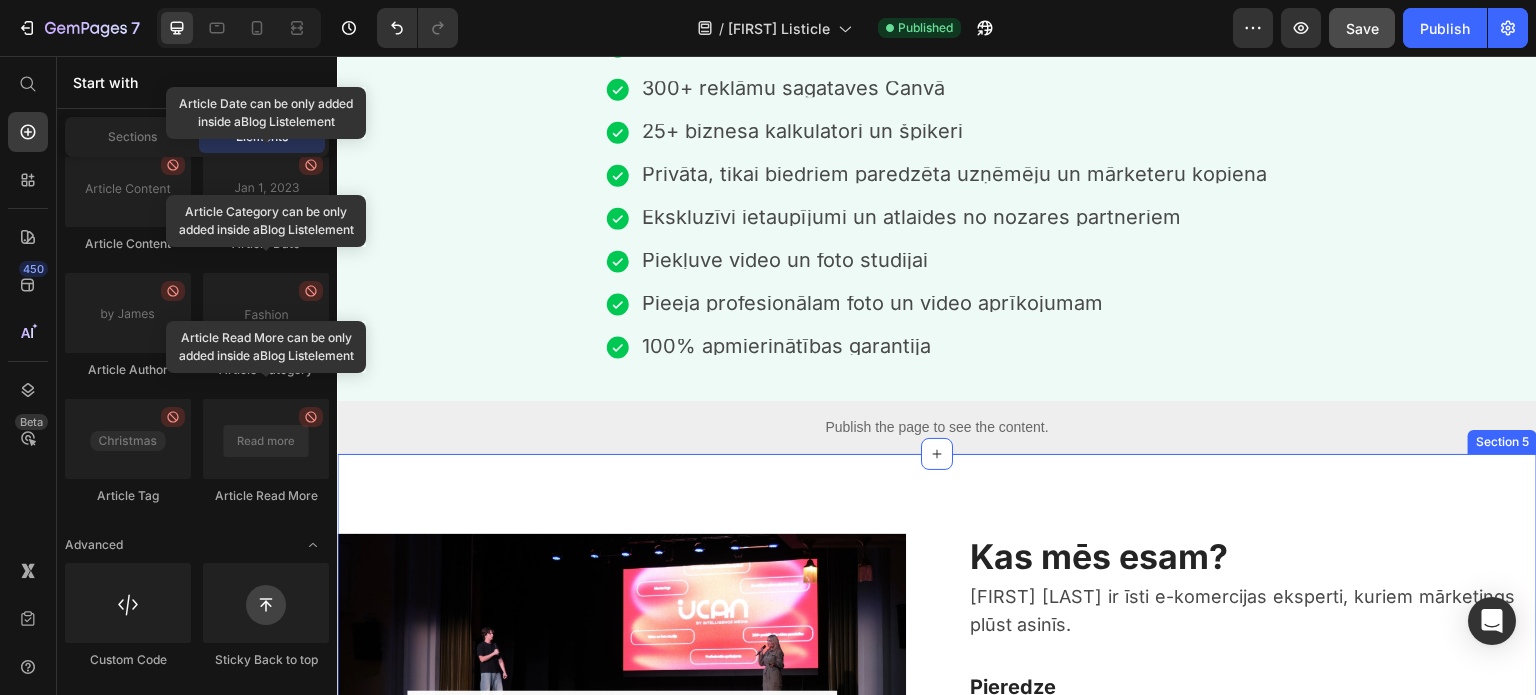 scroll, scrollTop: 3790, scrollLeft: 0, axis: vertical 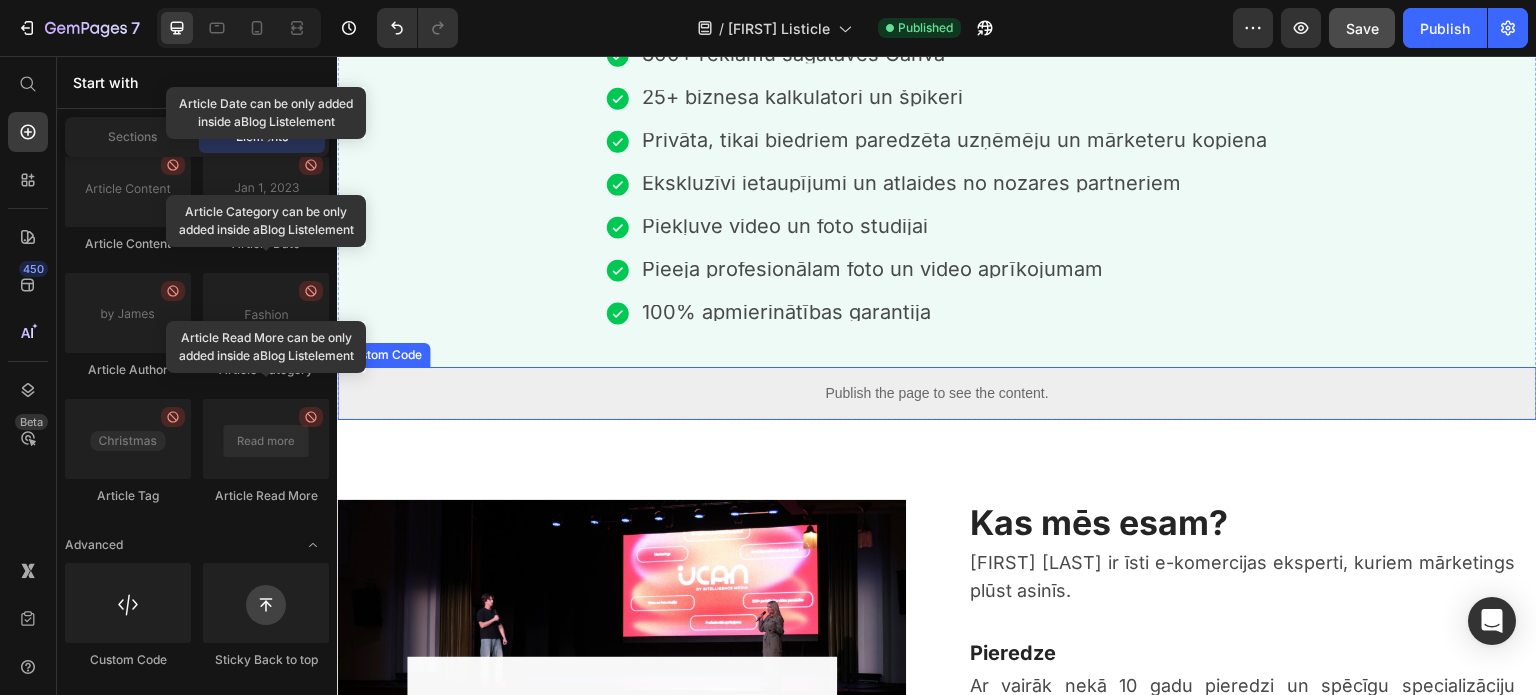 click on "Publish the page to see the content." at bounding box center (937, 393) 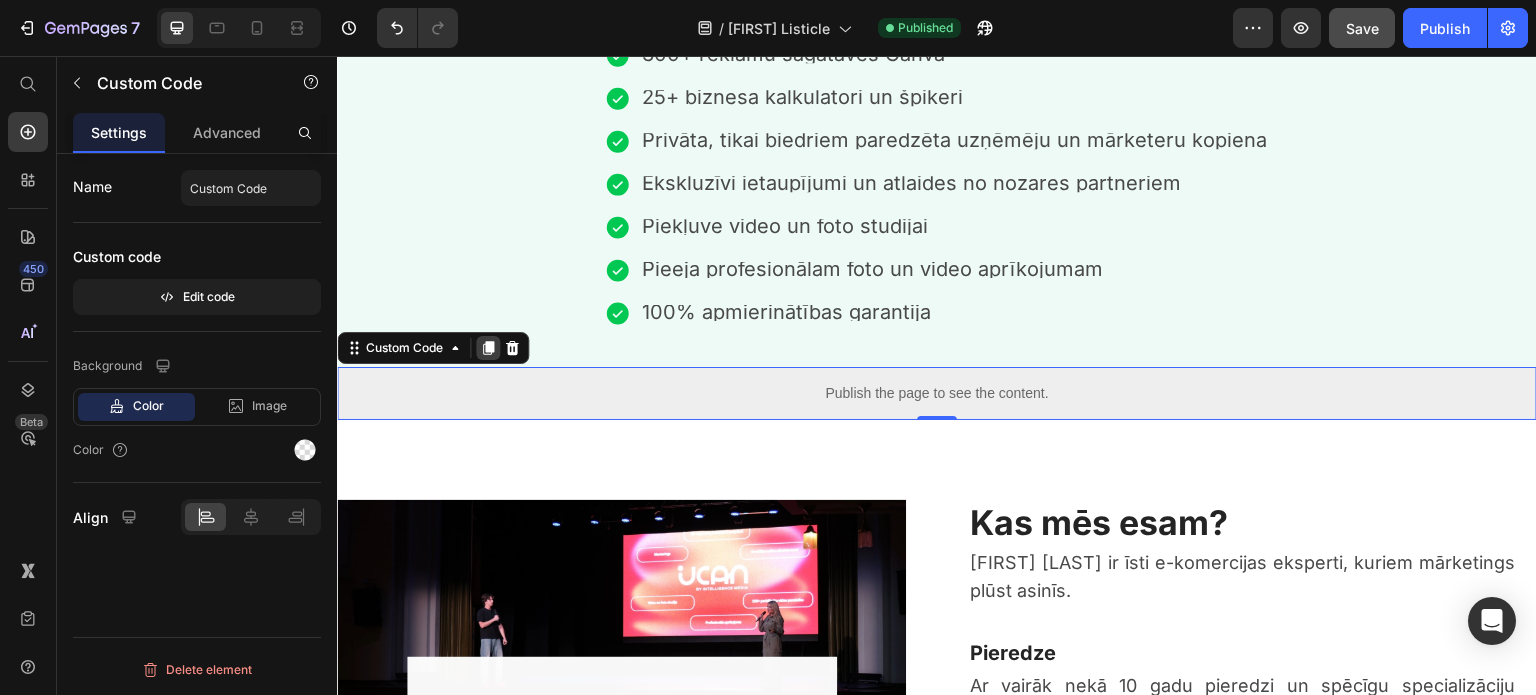 click 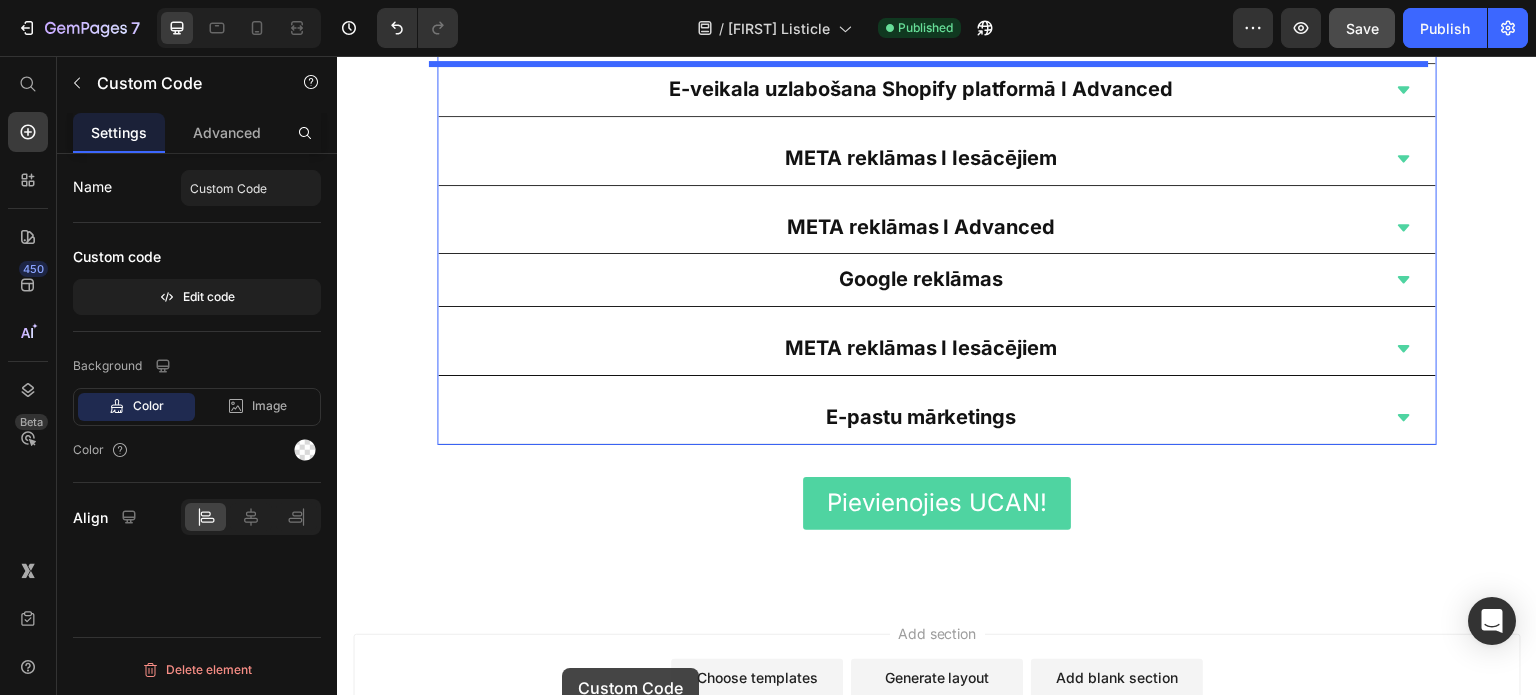 scroll, scrollTop: 6043, scrollLeft: 0, axis: vertical 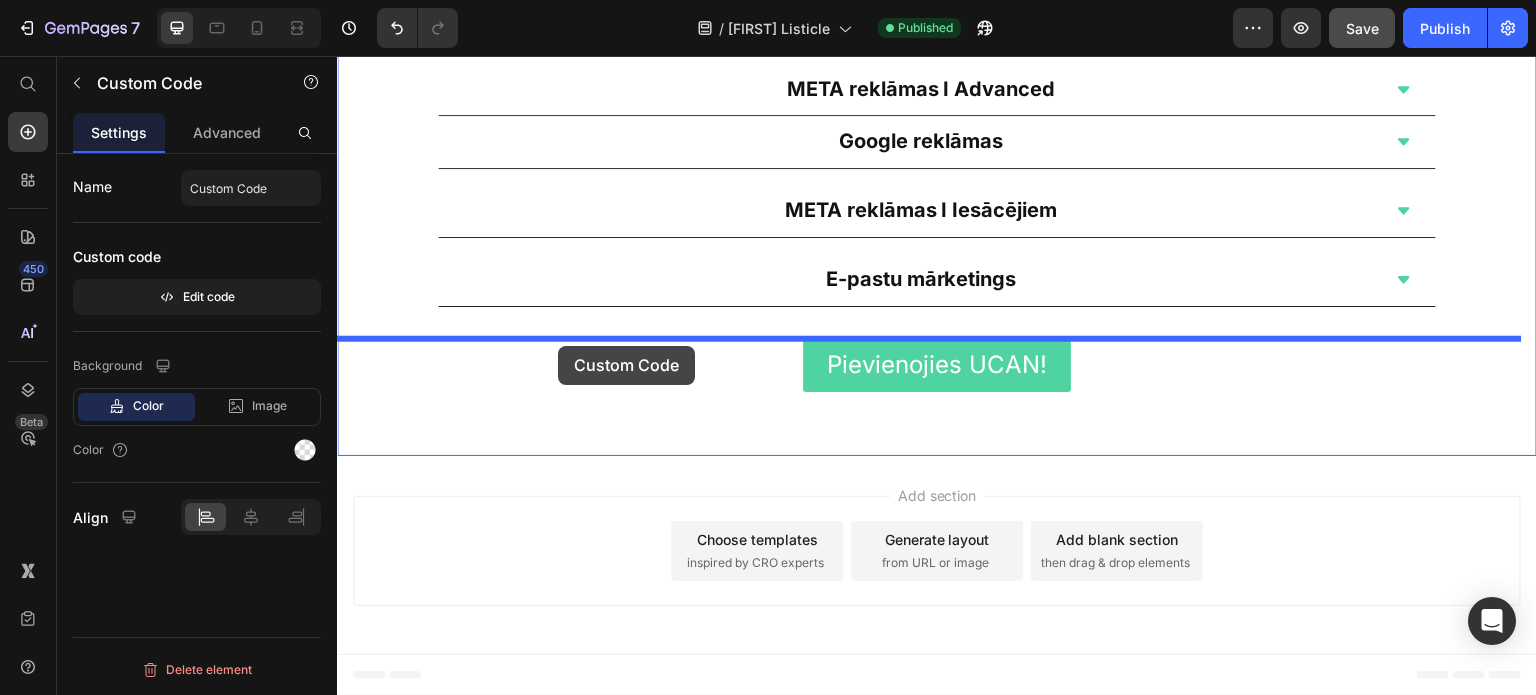 drag, startPoint x: 566, startPoint y: 448, endPoint x: 558, endPoint y: 346, distance: 102.31325 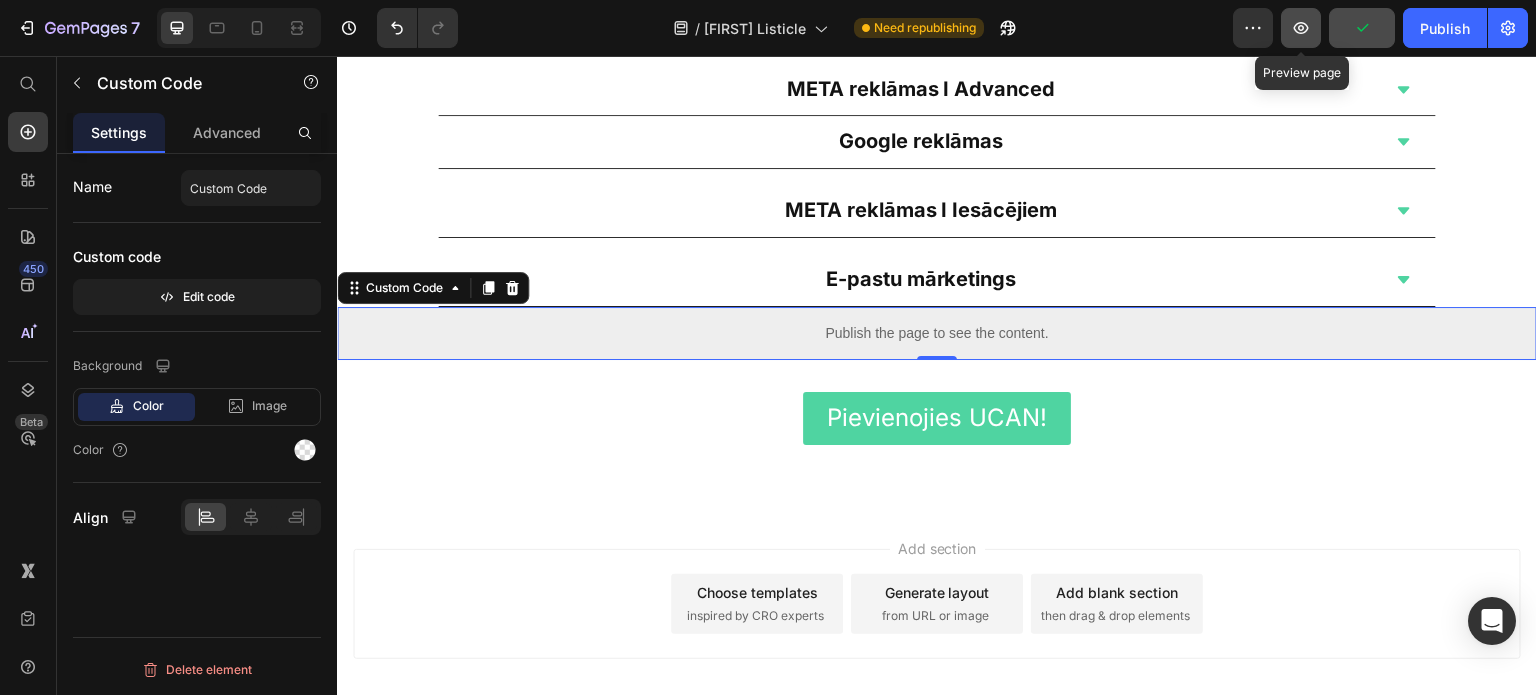 click 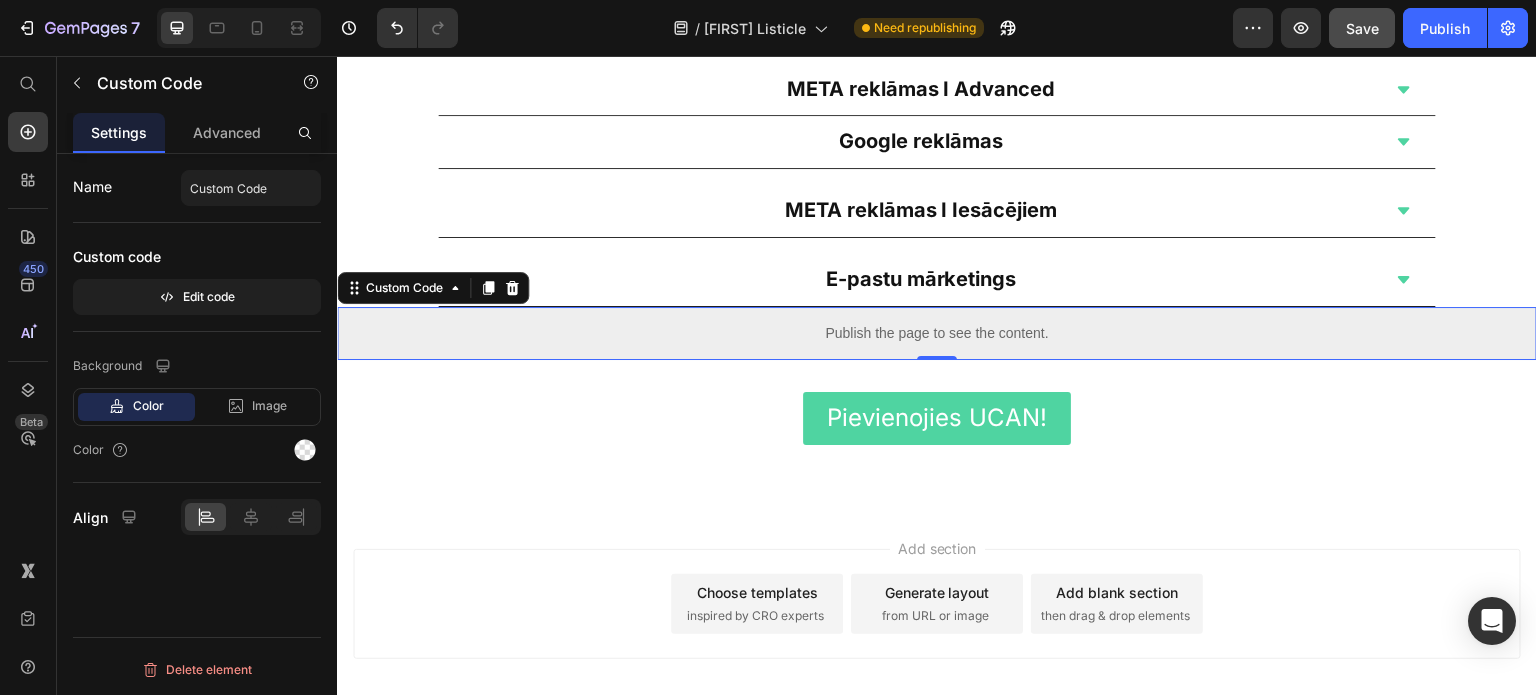 click on "Publish the page to see the content." at bounding box center [937, 333] 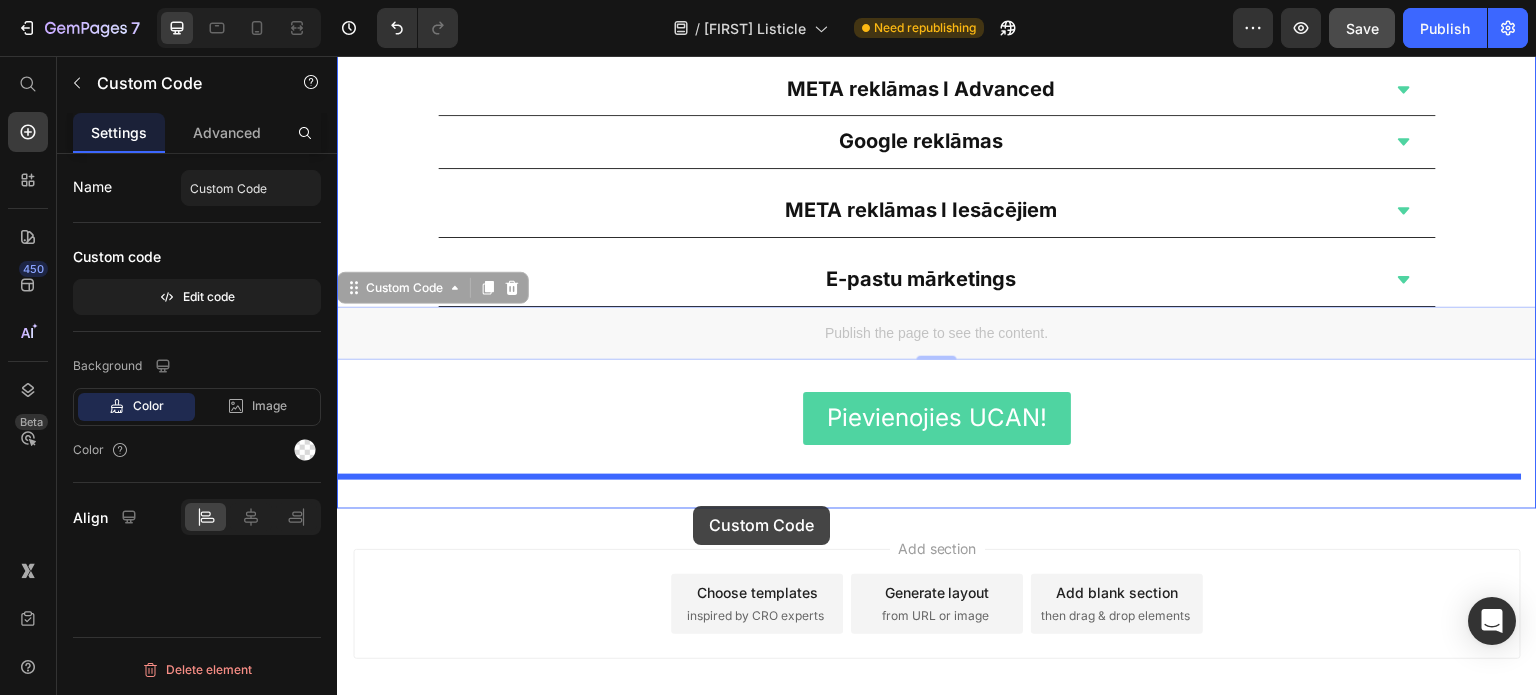 drag, startPoint x: 678, startPoint y: 324, endPoint x: 693, endPoint y: 506, distance: 182.61708 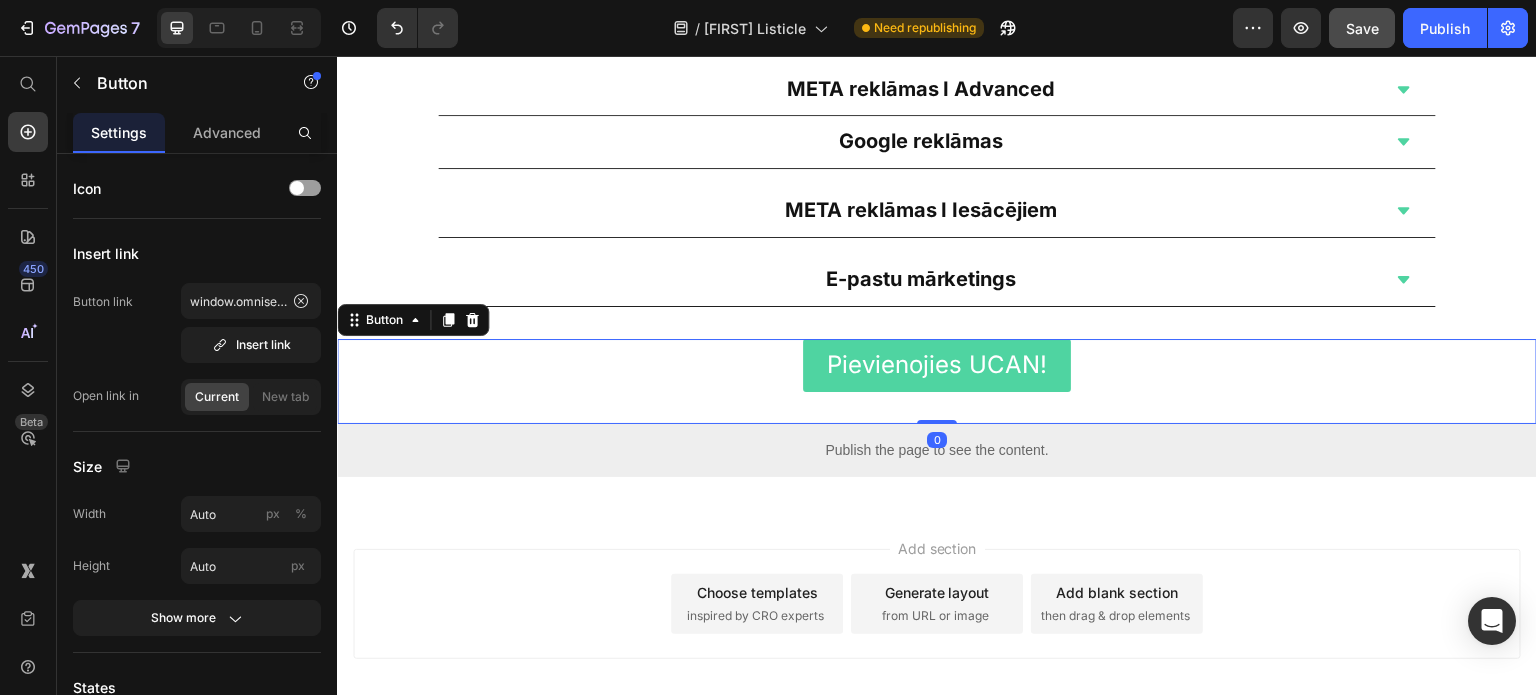 click on "Pievienojies UCAN! Button   0" at bounding box center [937, 381] 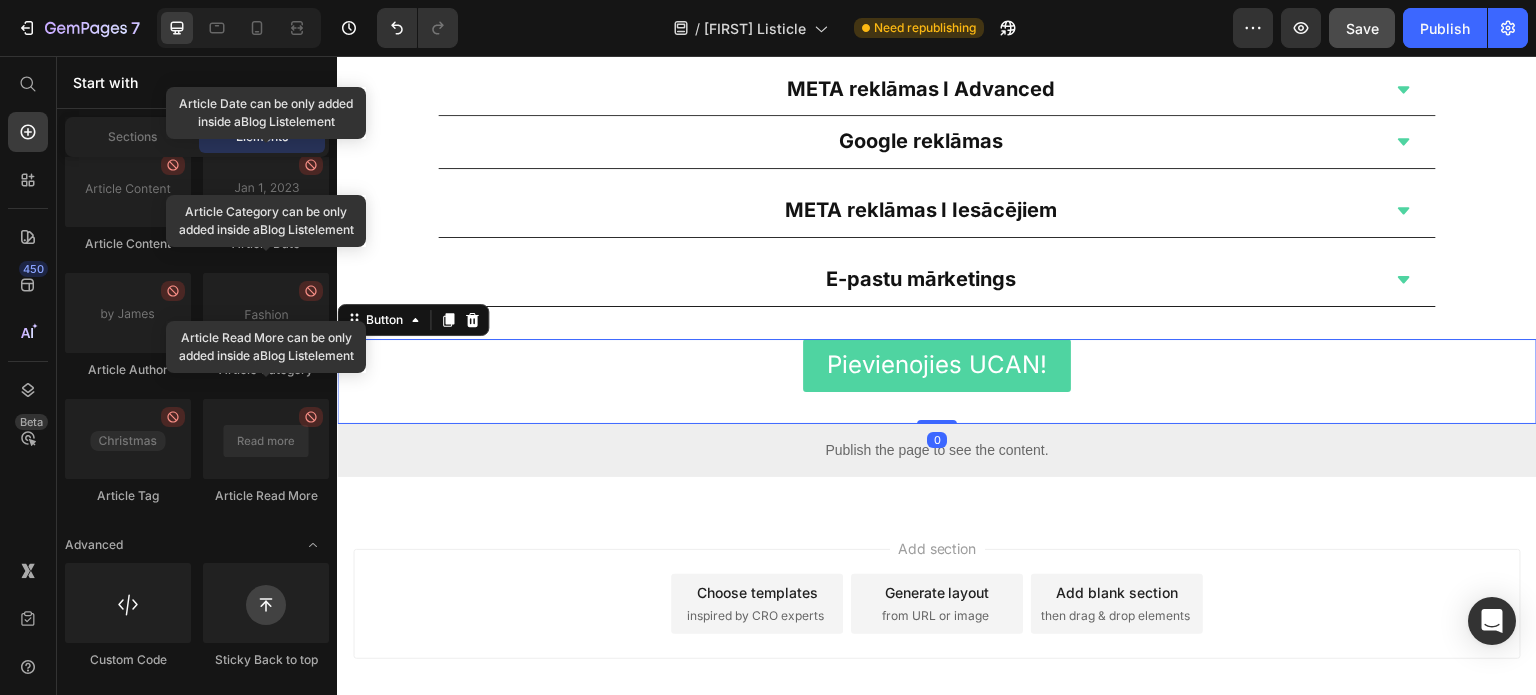 scroll, scrollTop: 5978, scrollLeft: 0, axis: vertical 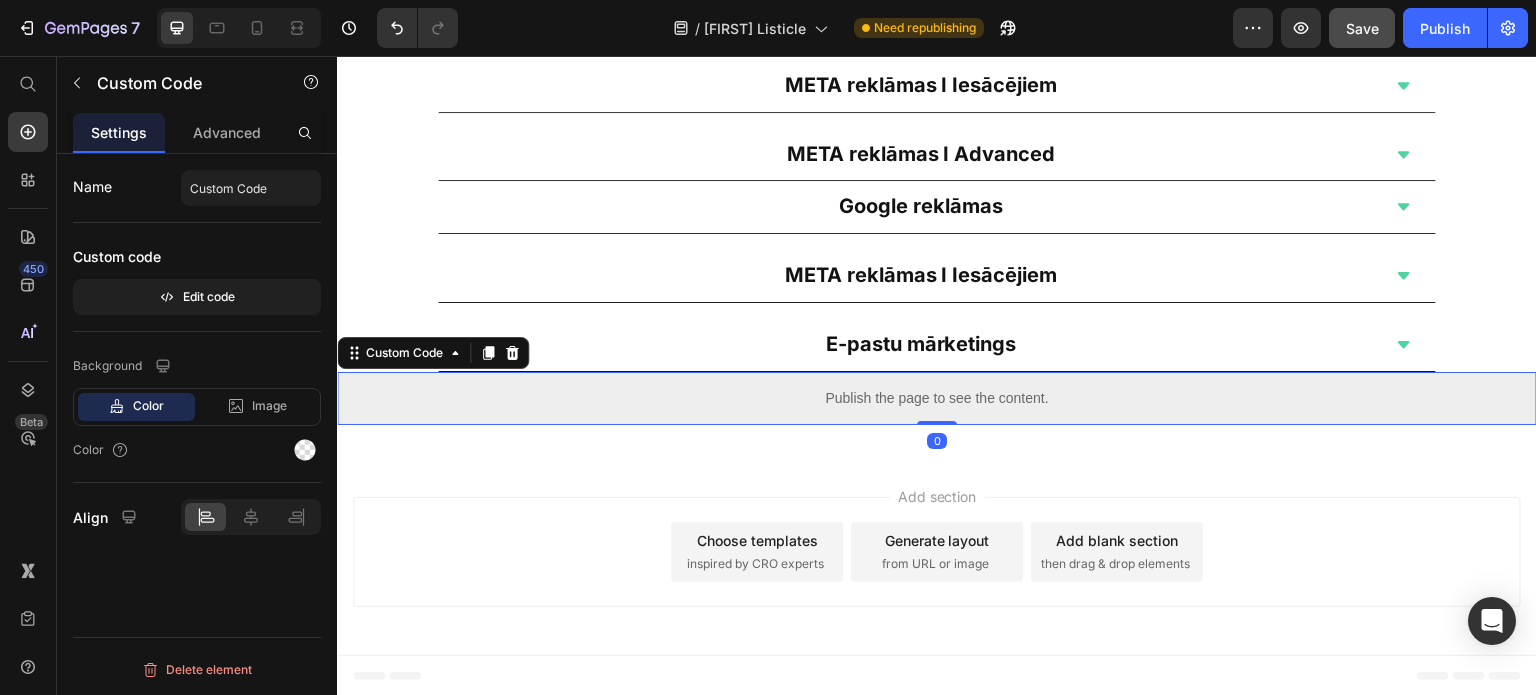 click on "Publish the page to see the content." at bounding box center [937, 398] 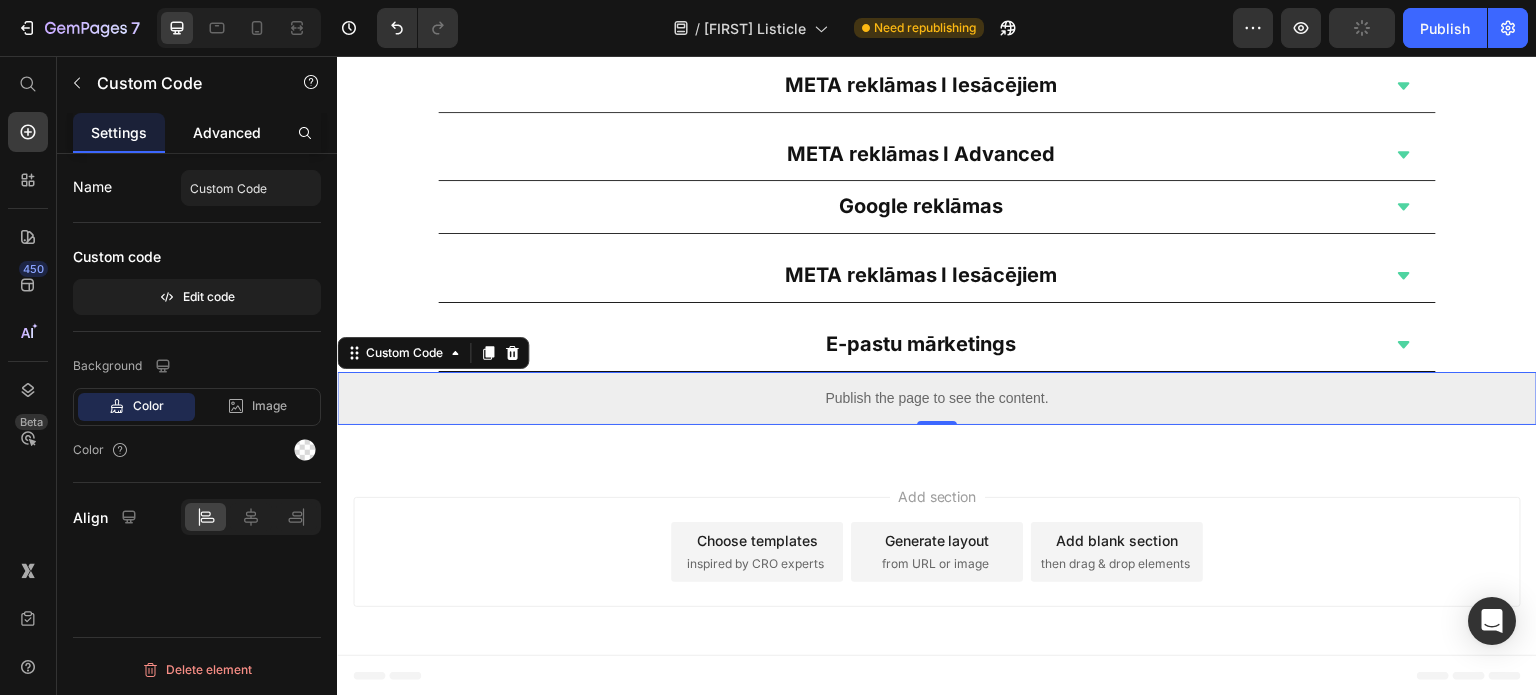 click on "Advanced" at bounding box center (227, 132) 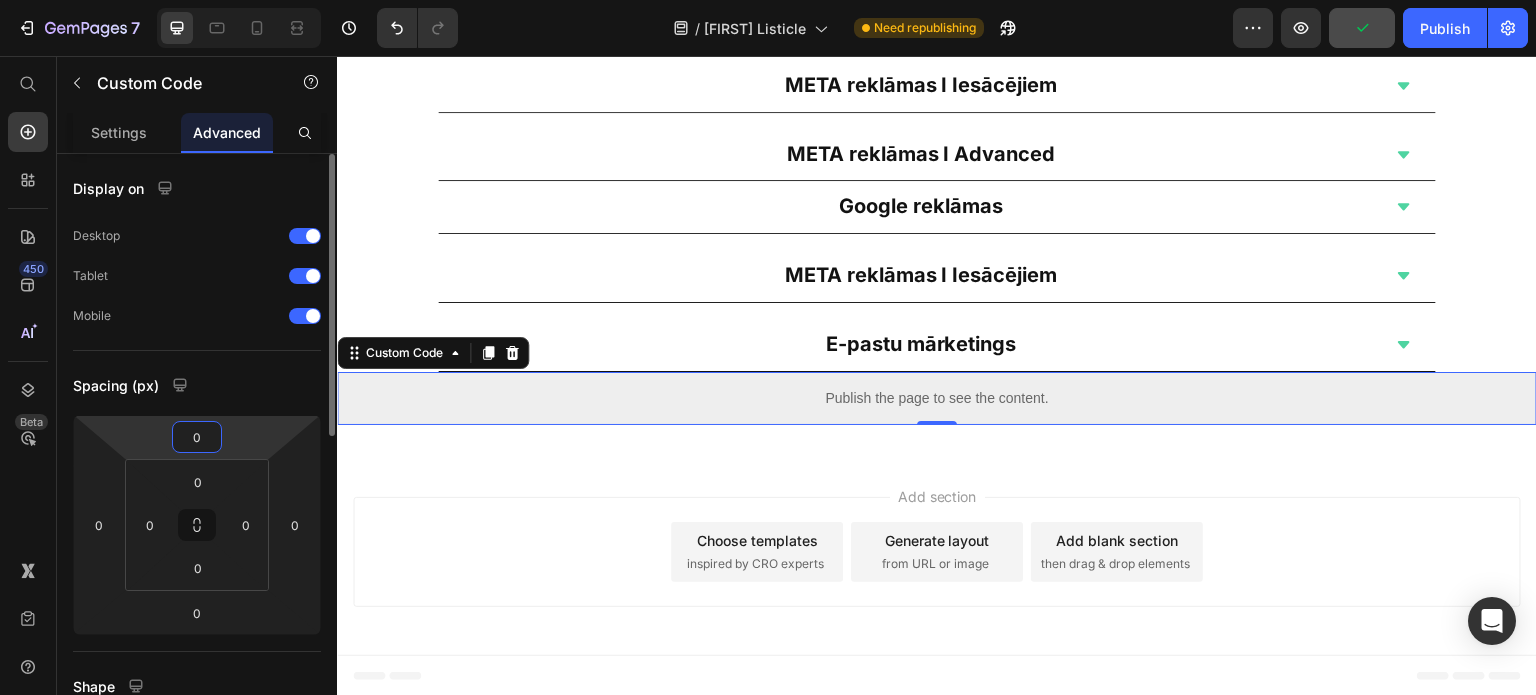 click on "0" at bounding box center (197, 437) 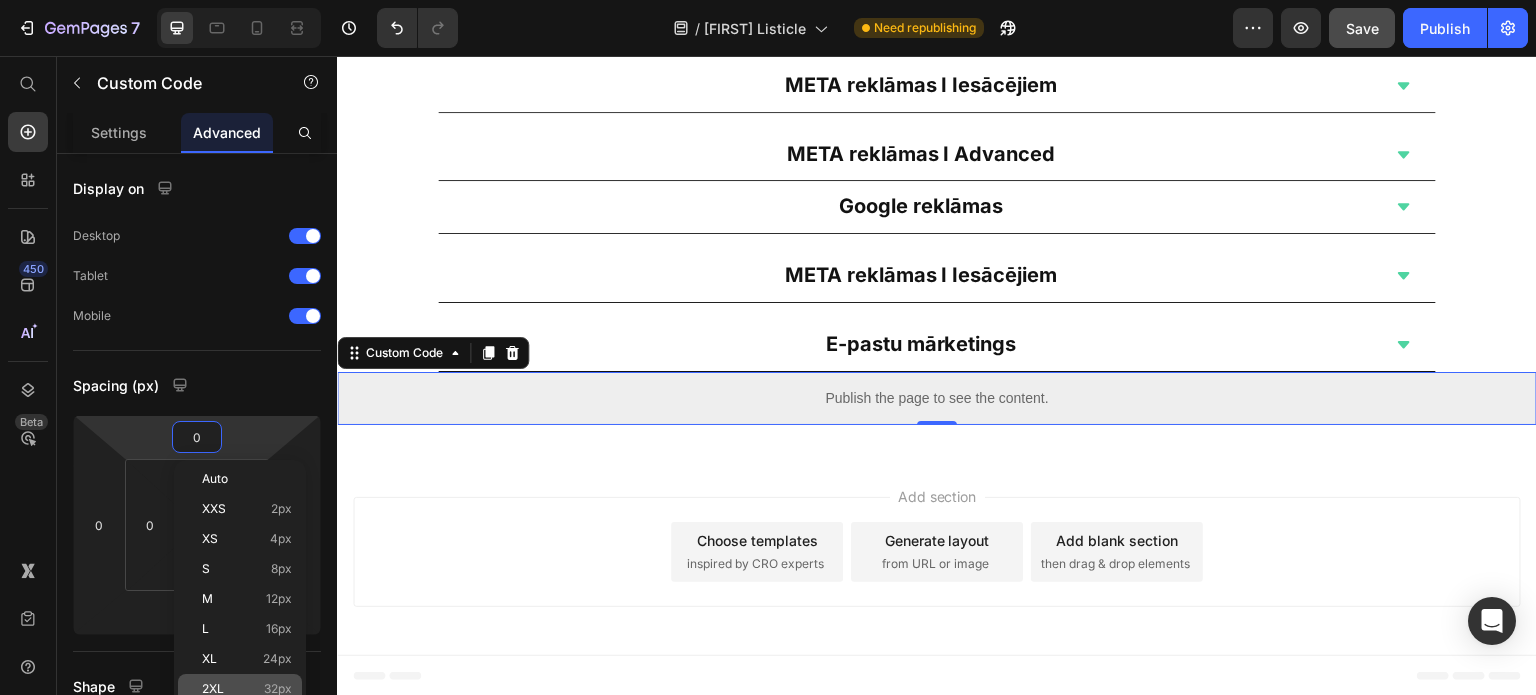 click on "2XL 32px" 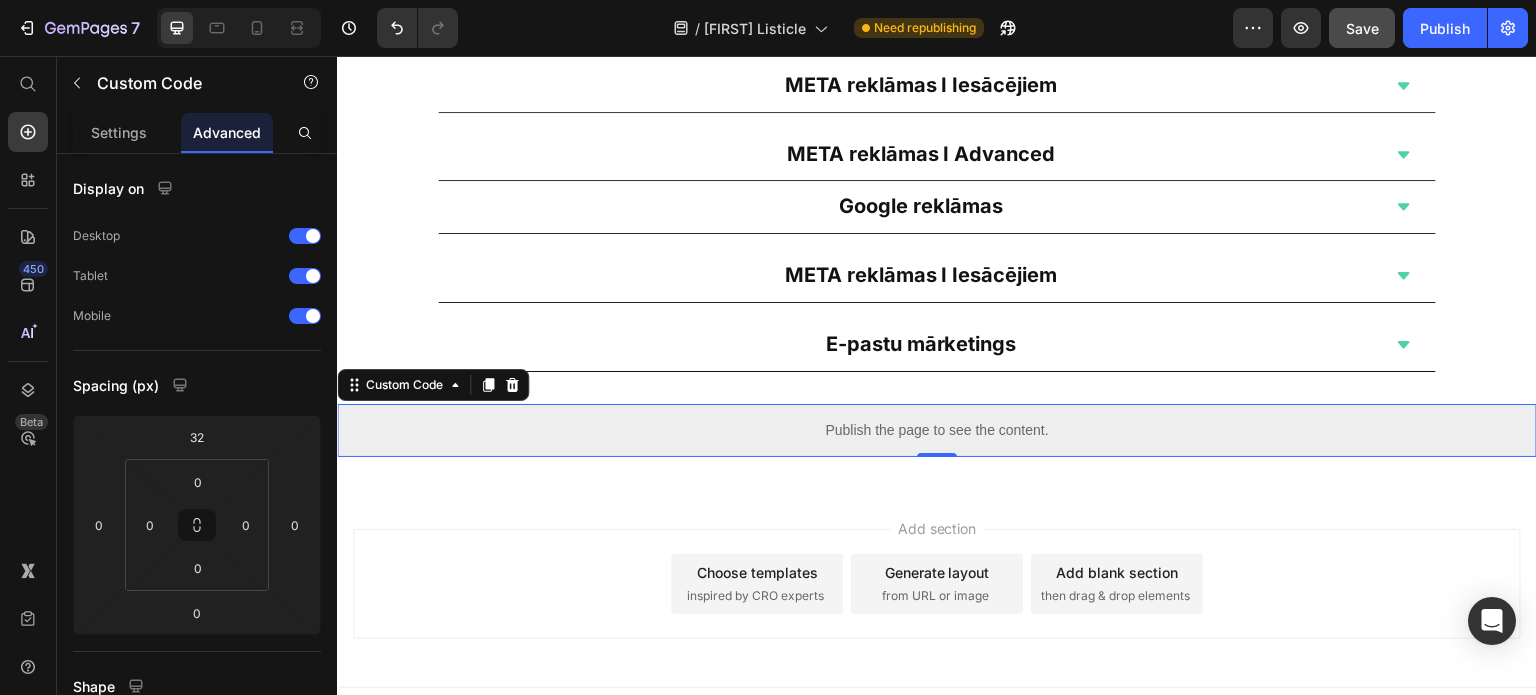 scroll, scrollTop: 6010, scrollLeft: 0, axis: vertical 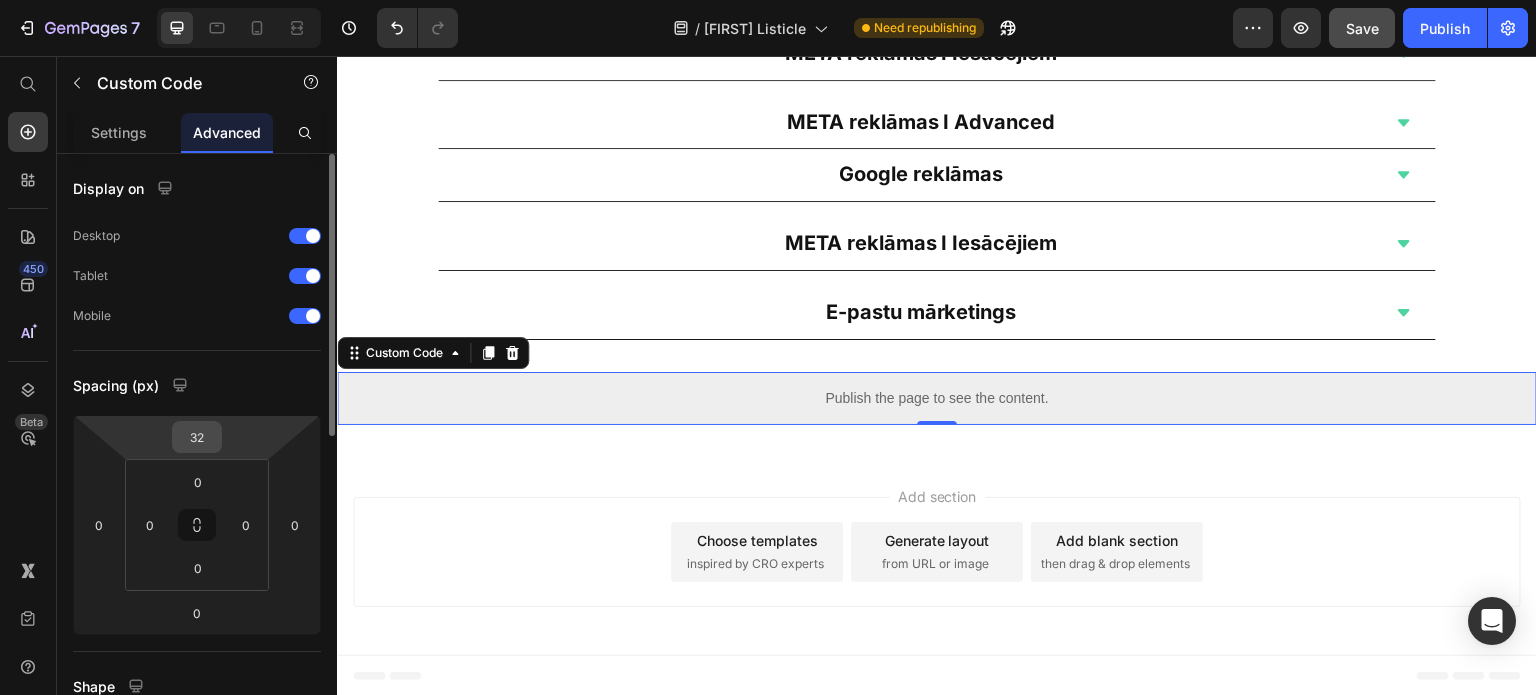 click on "32" at bounding box center [197, 437] 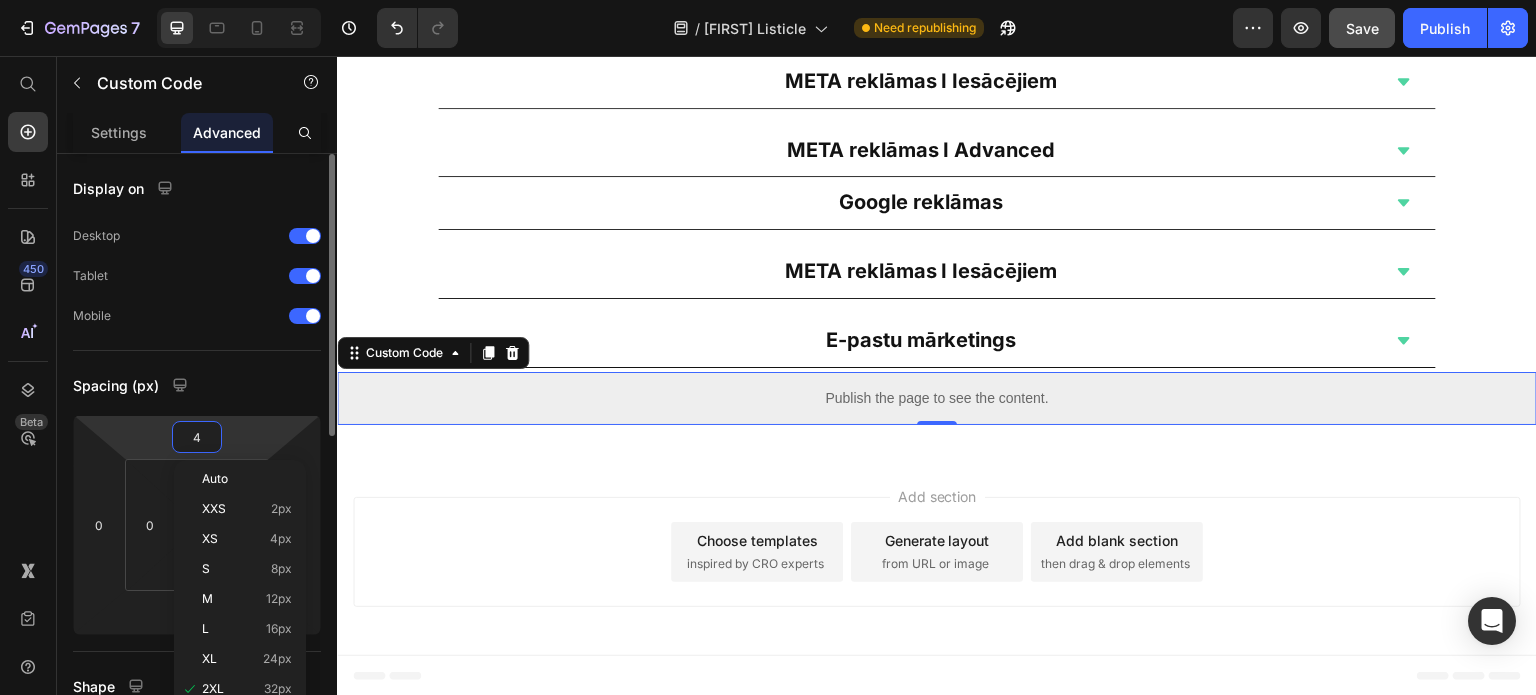 type on "45" 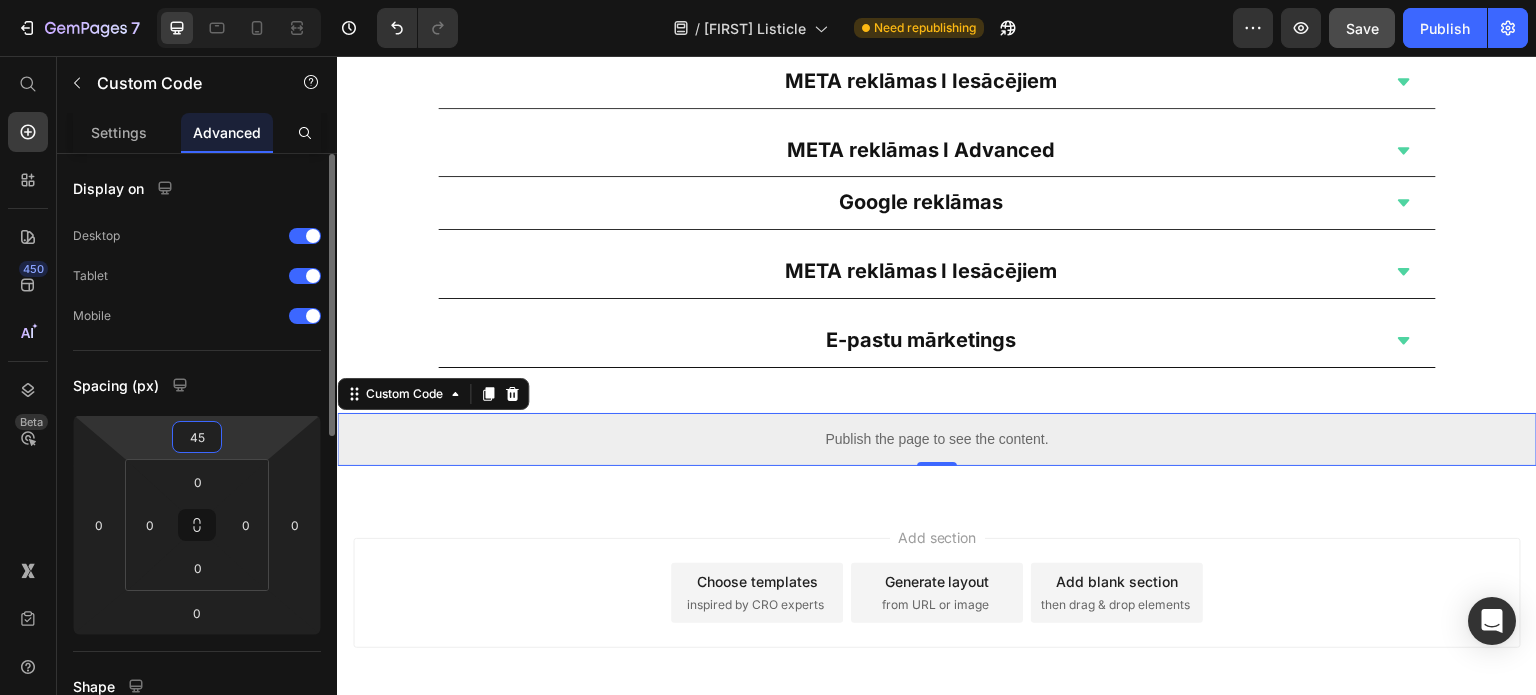 scroll, scrollTop: 6024, scrollLeft: 0, axis: vertical 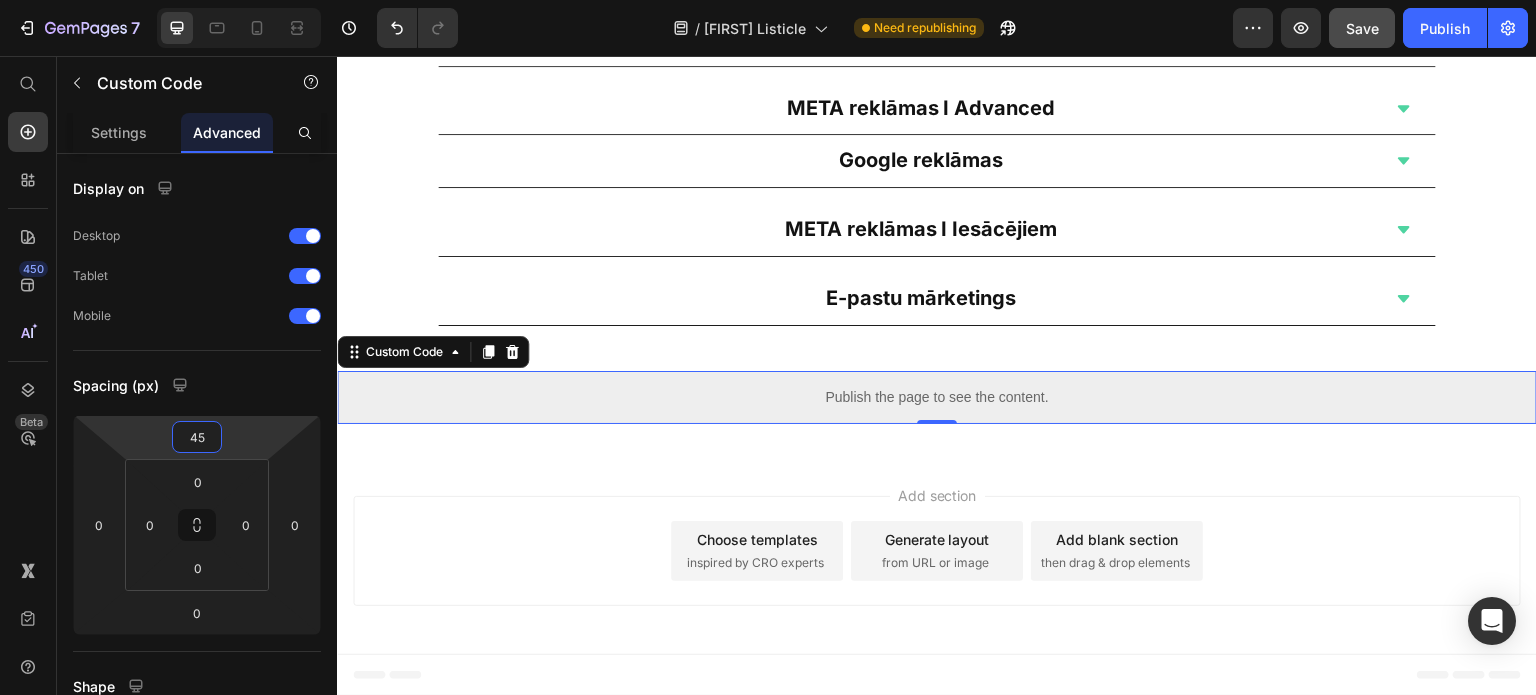 click on "Add section Choose templates inspired by CRO experts Generate layout from URL or image Add blank section then drag & drop elements" at bounding box center [937, 555] 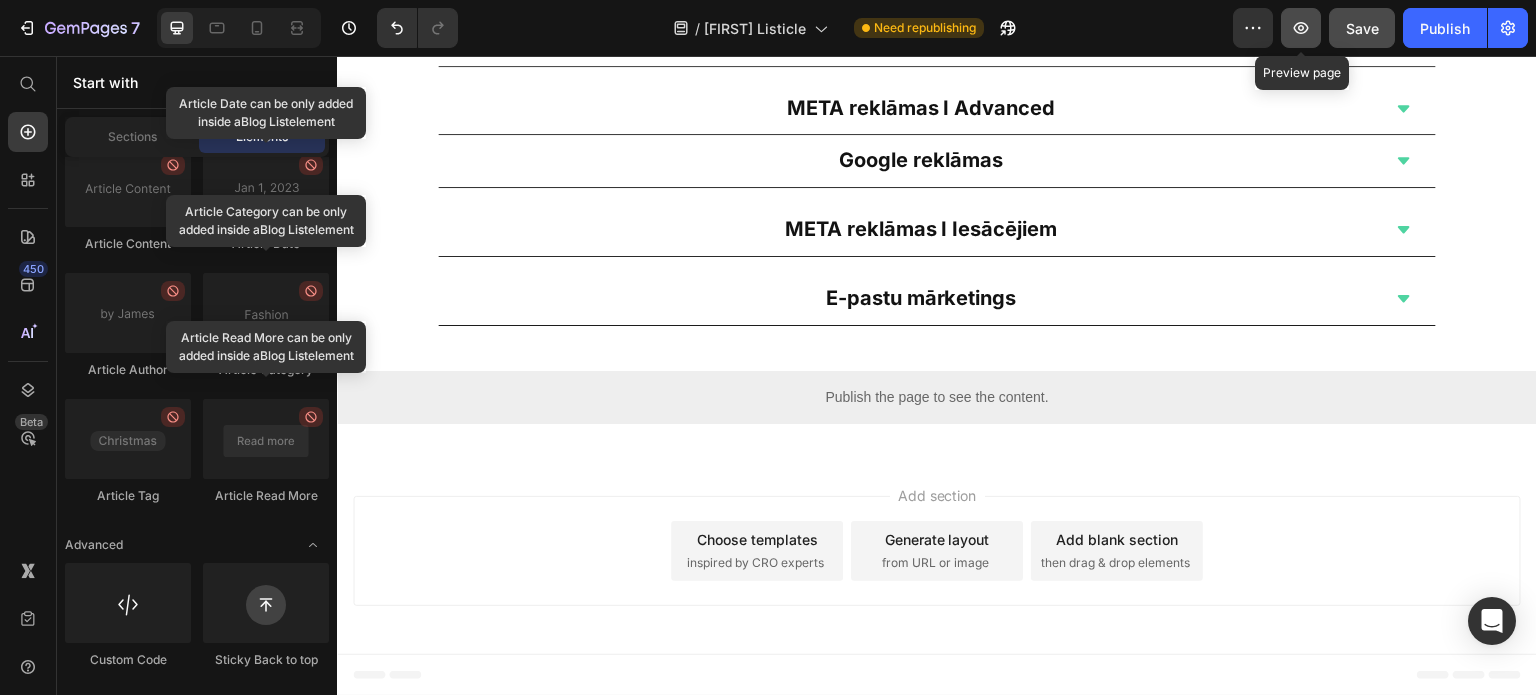 click 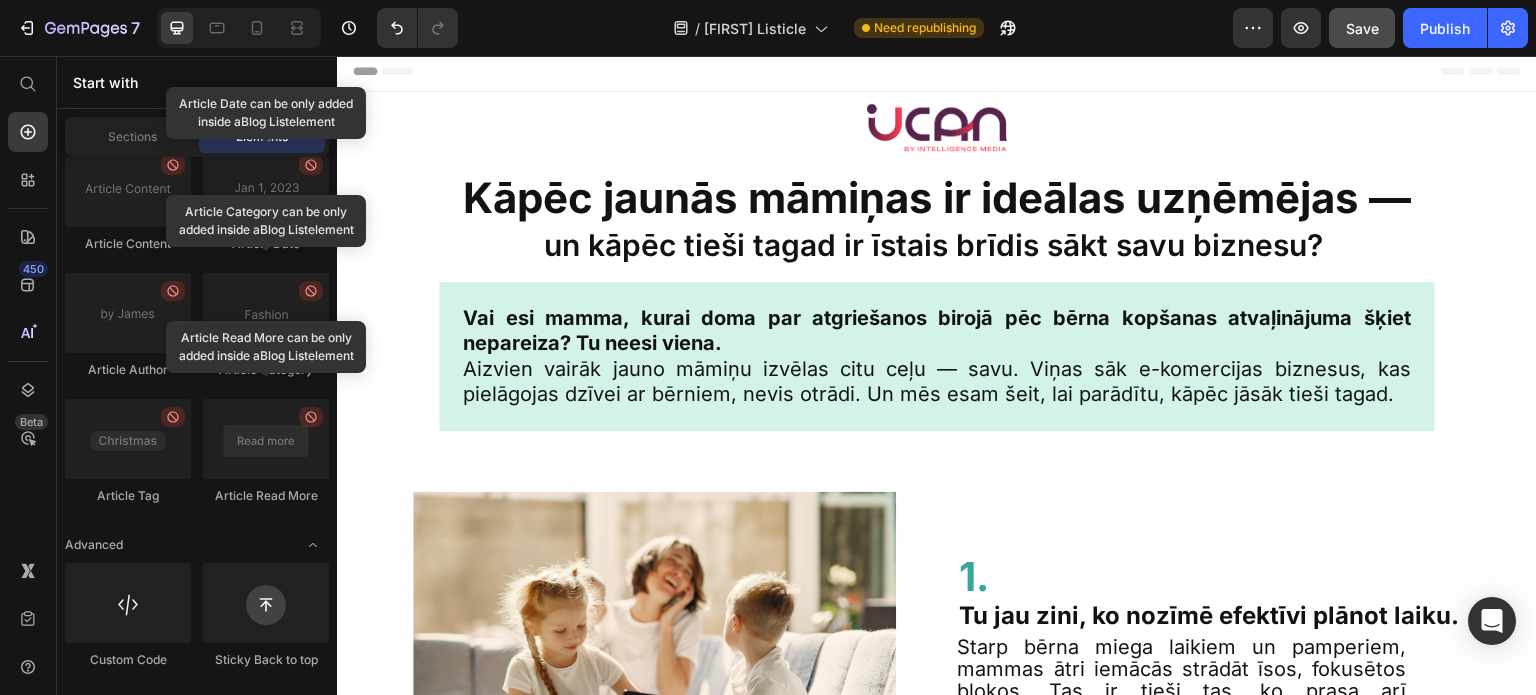 scroll, scrollTop: 0, scrollLeft: 0, axis: both 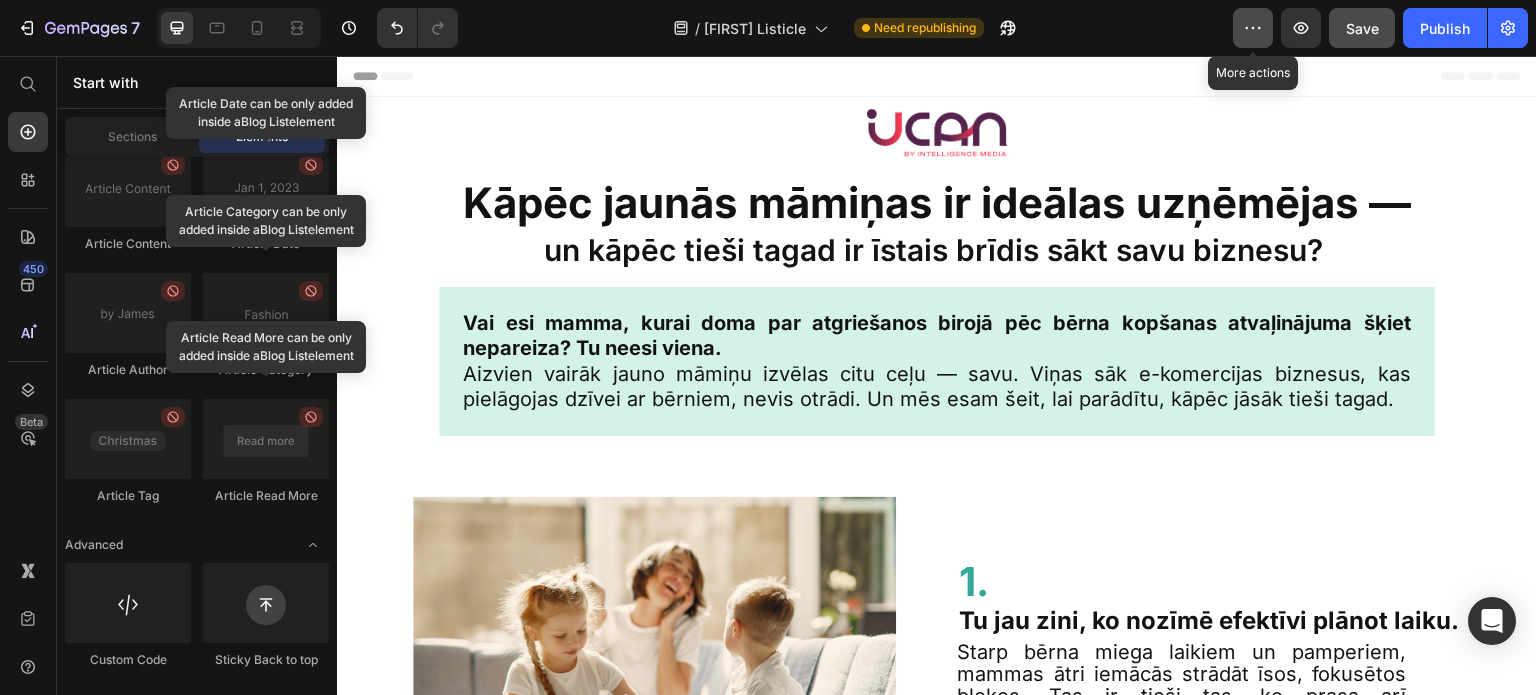 click 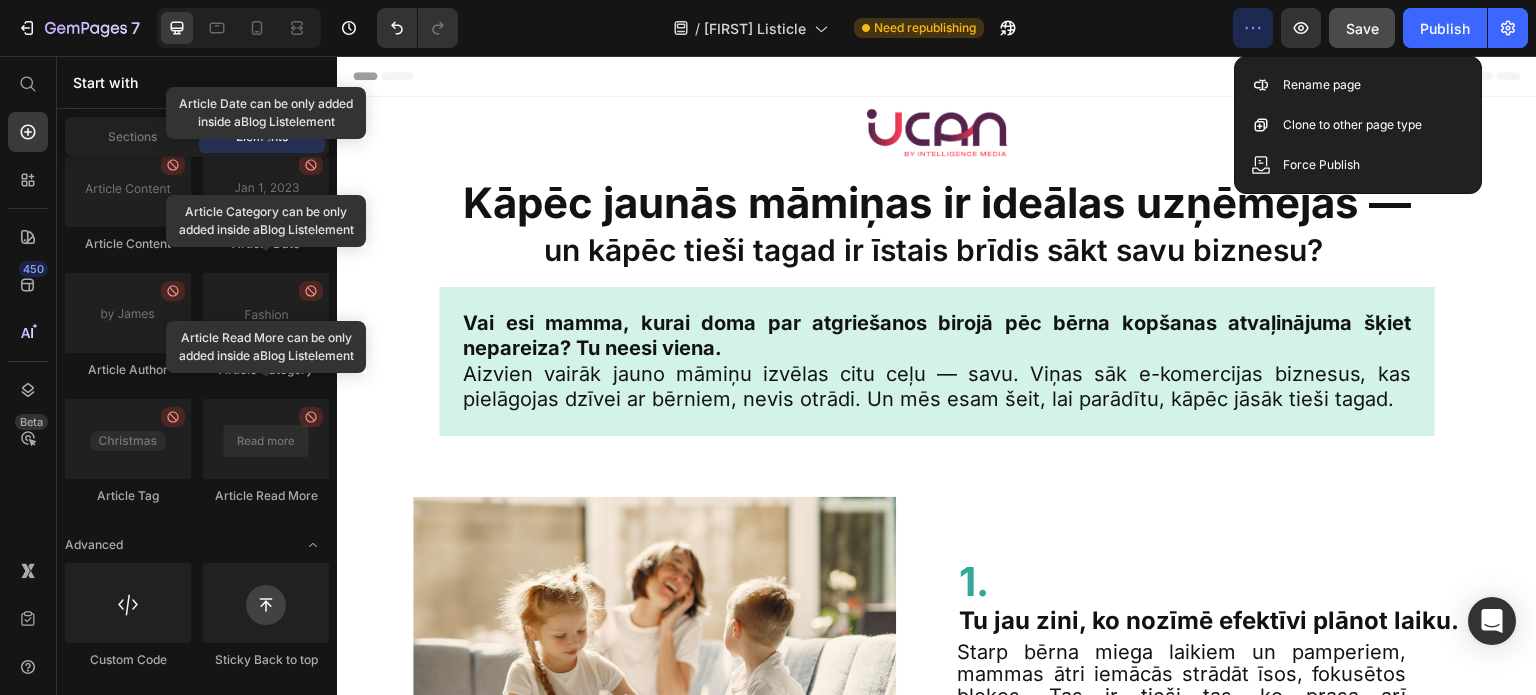 click on "Header" at bounding box center (937, 76) 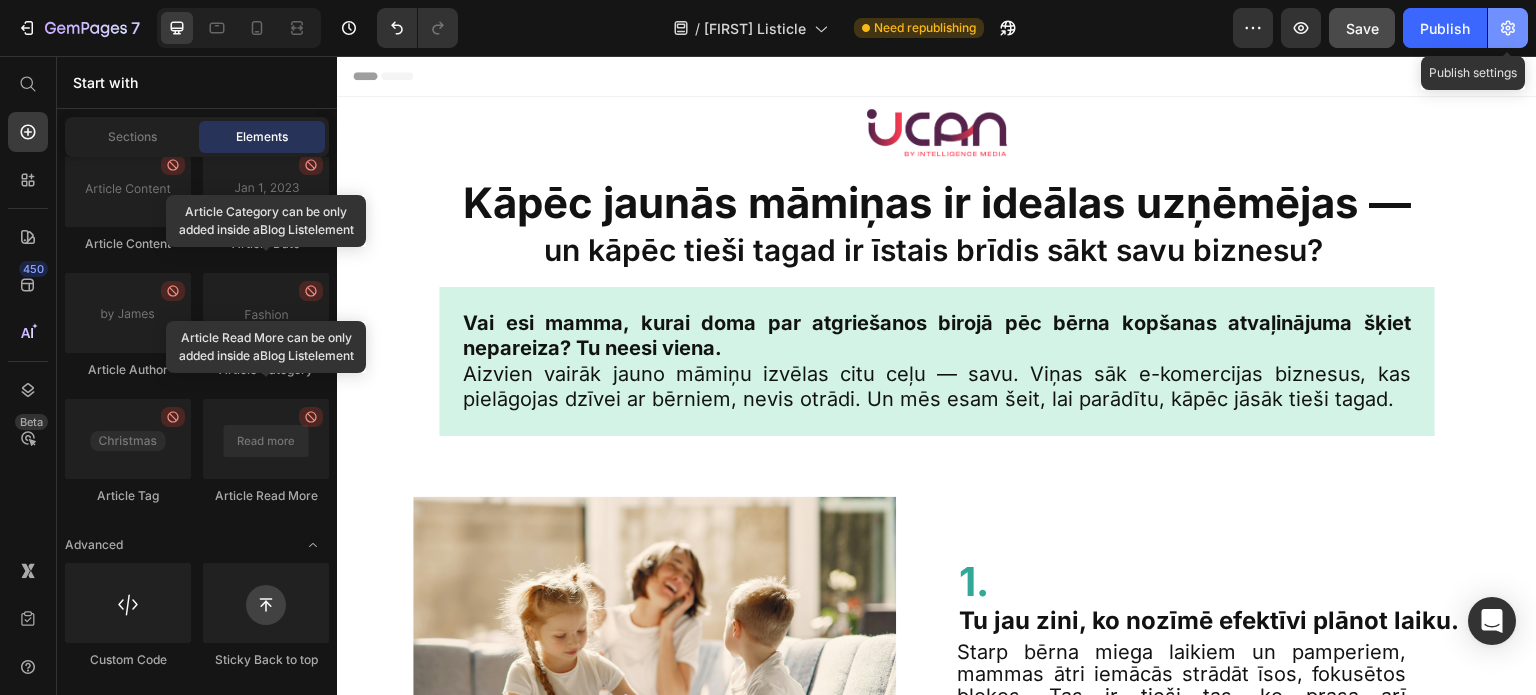 click 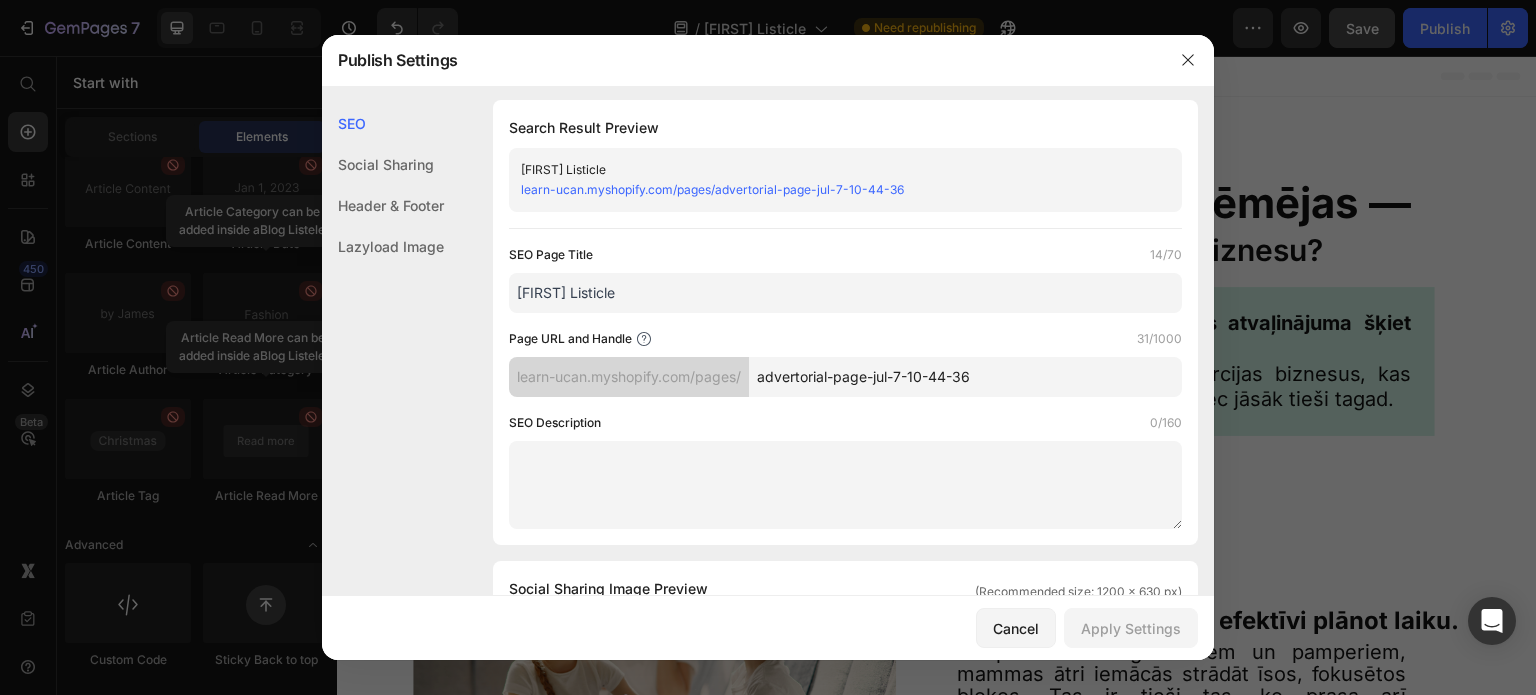 scroll, scrollTop: 0, scrollLeft: 0, axis: both 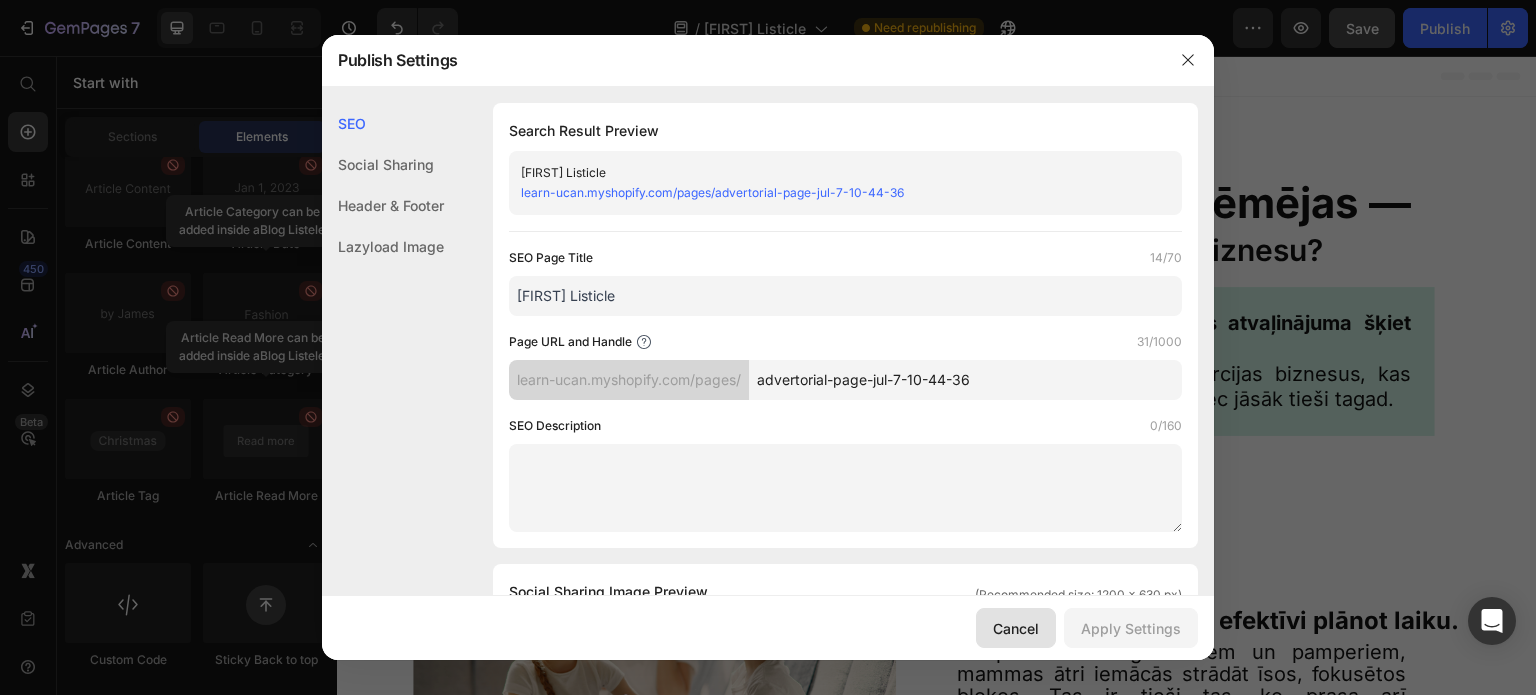 click on "Cancel" at bounding box center [1016, 628] 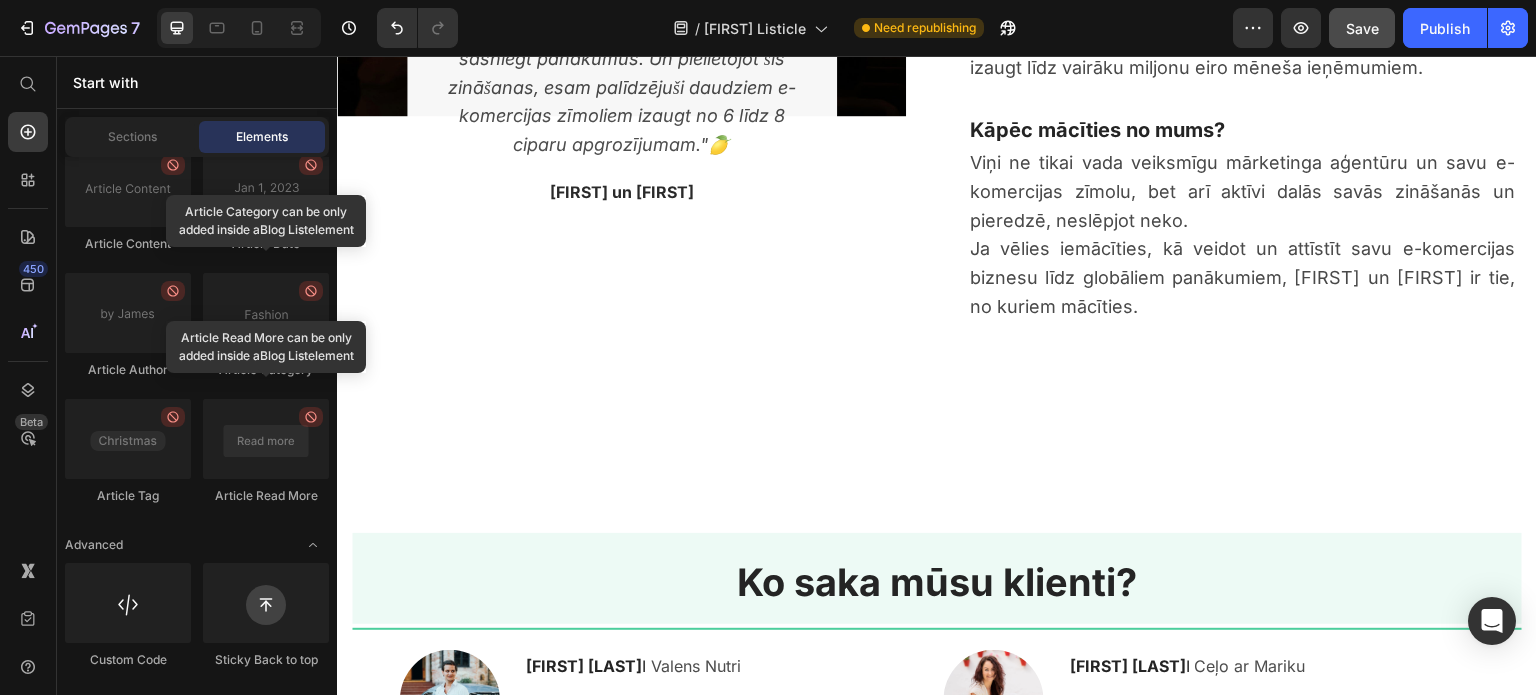 scroll, scrollTop: 4500, scrollLeft: 0, axis: vertical 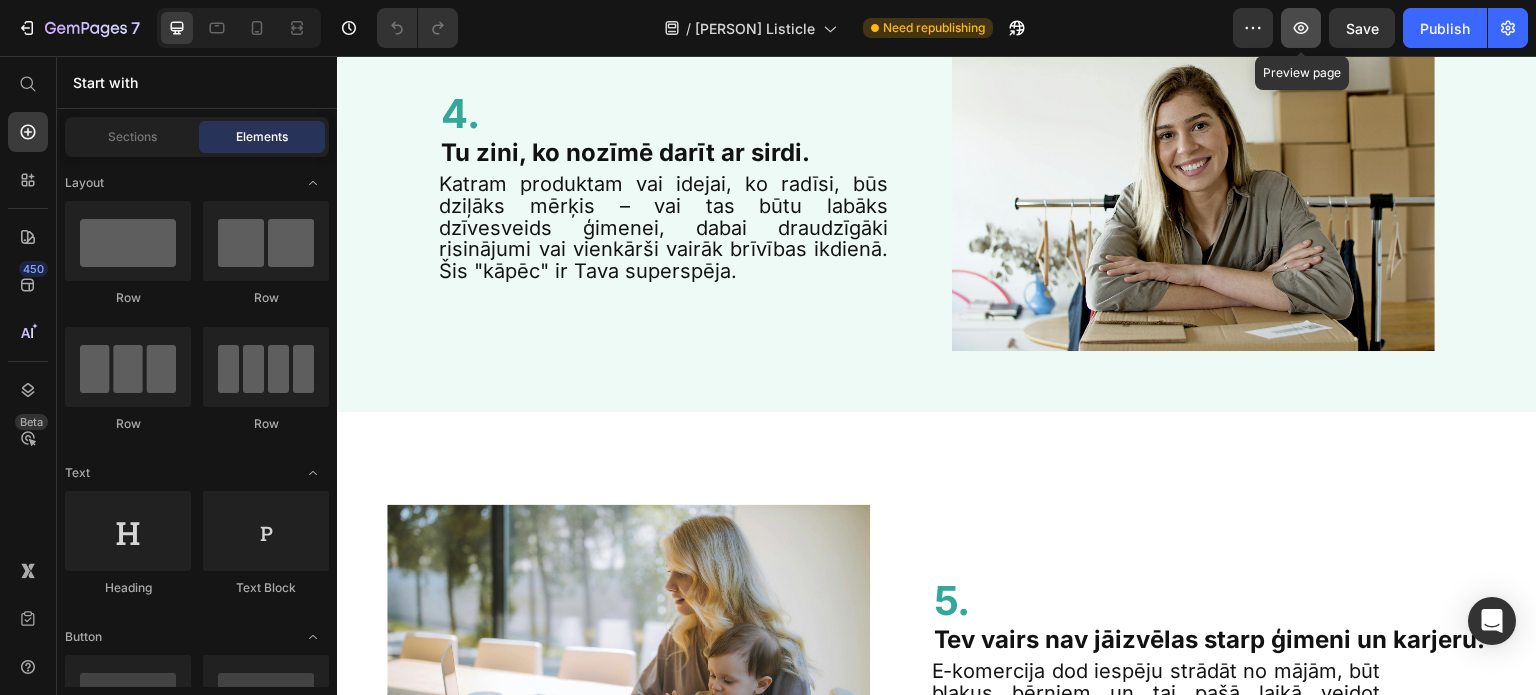 click 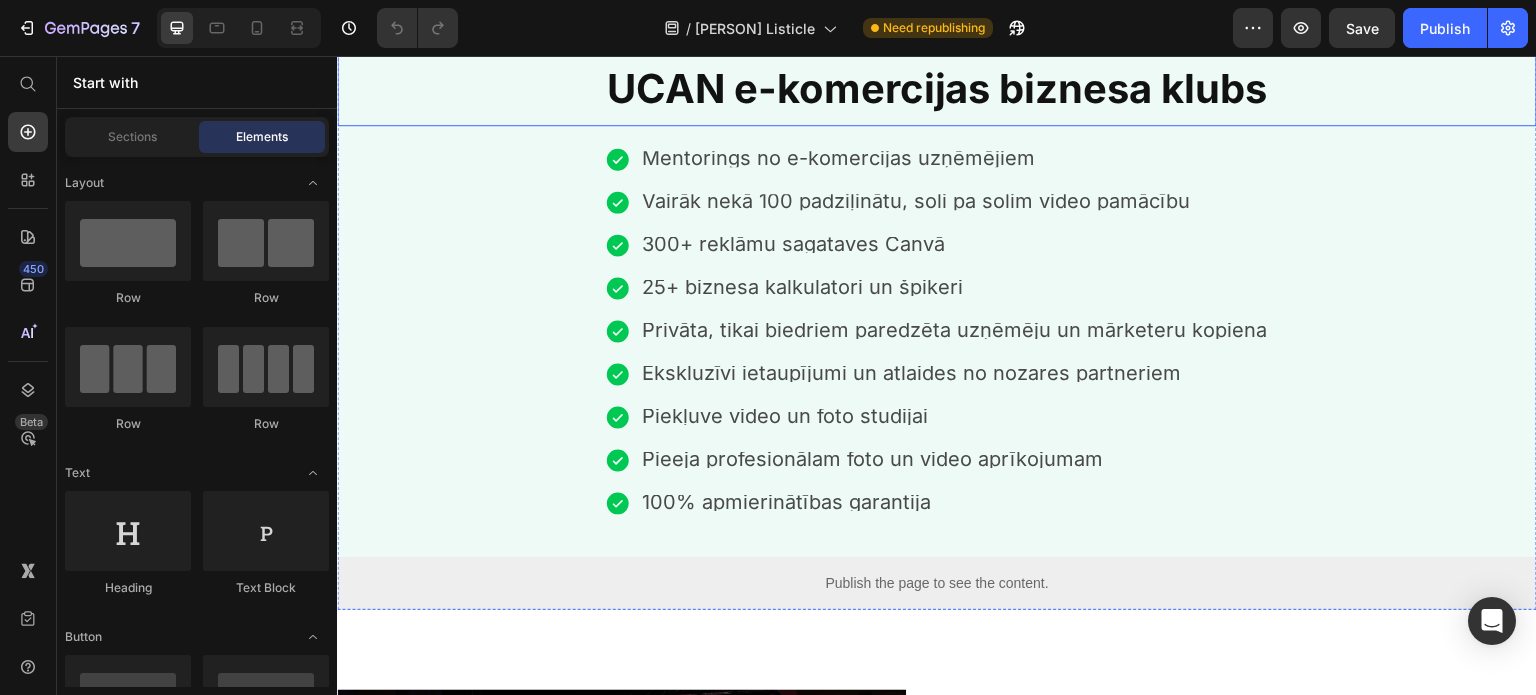 scroll, scrollTop: 3800, scrollLeft: 0, axis: vertical 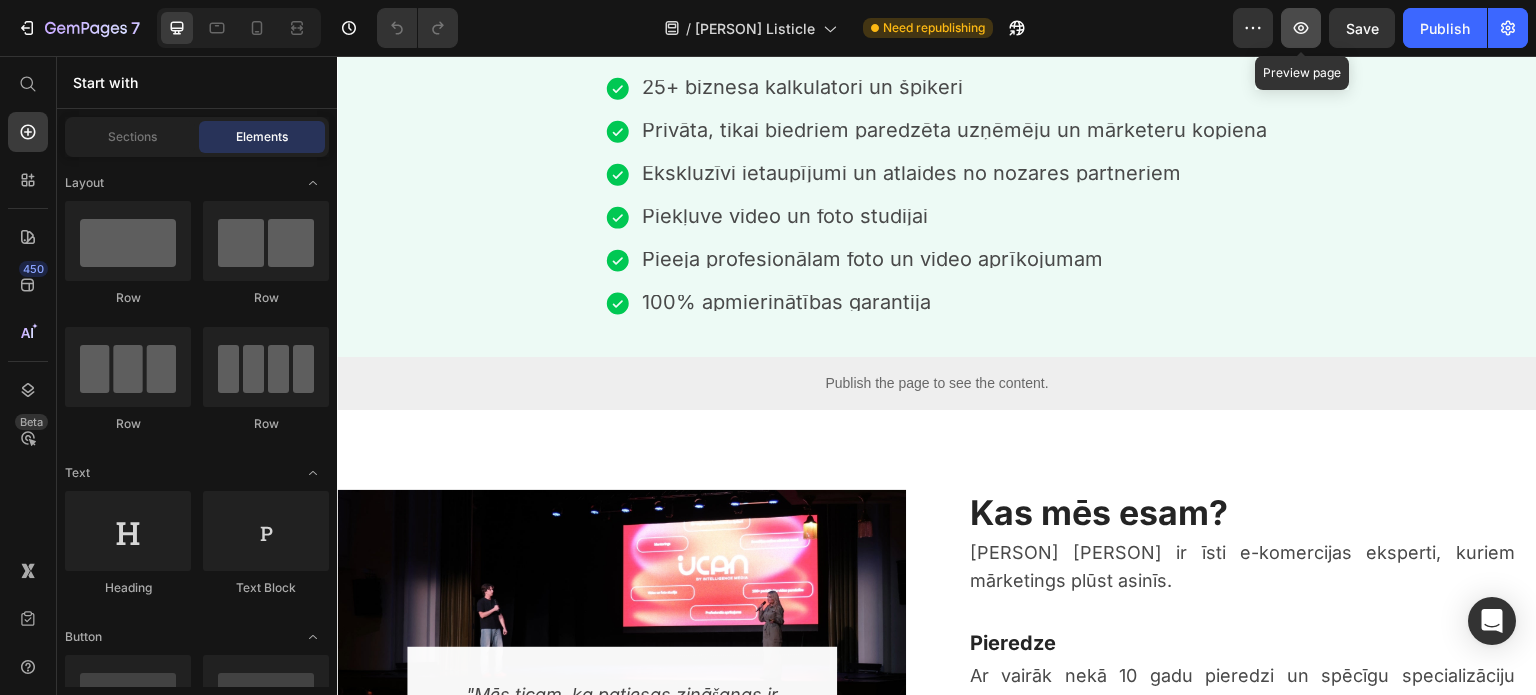 click 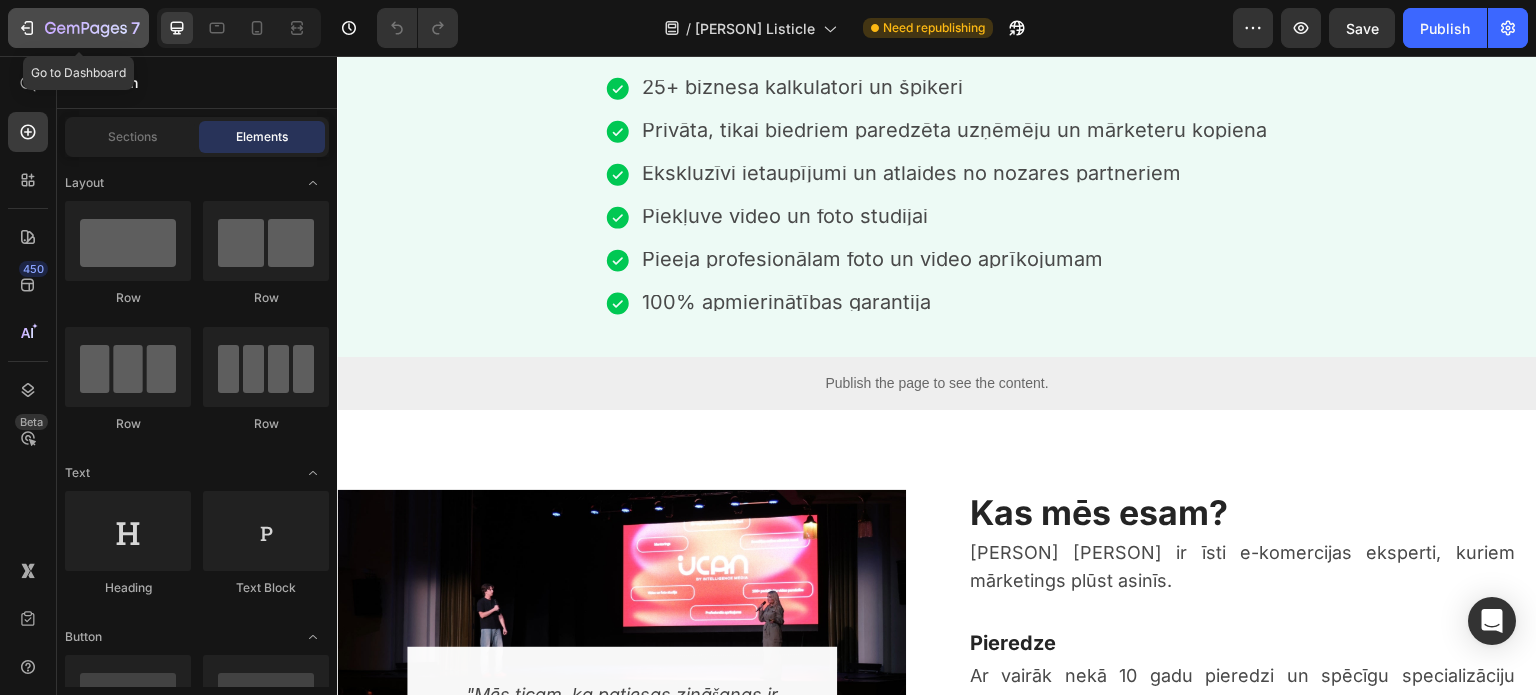 click 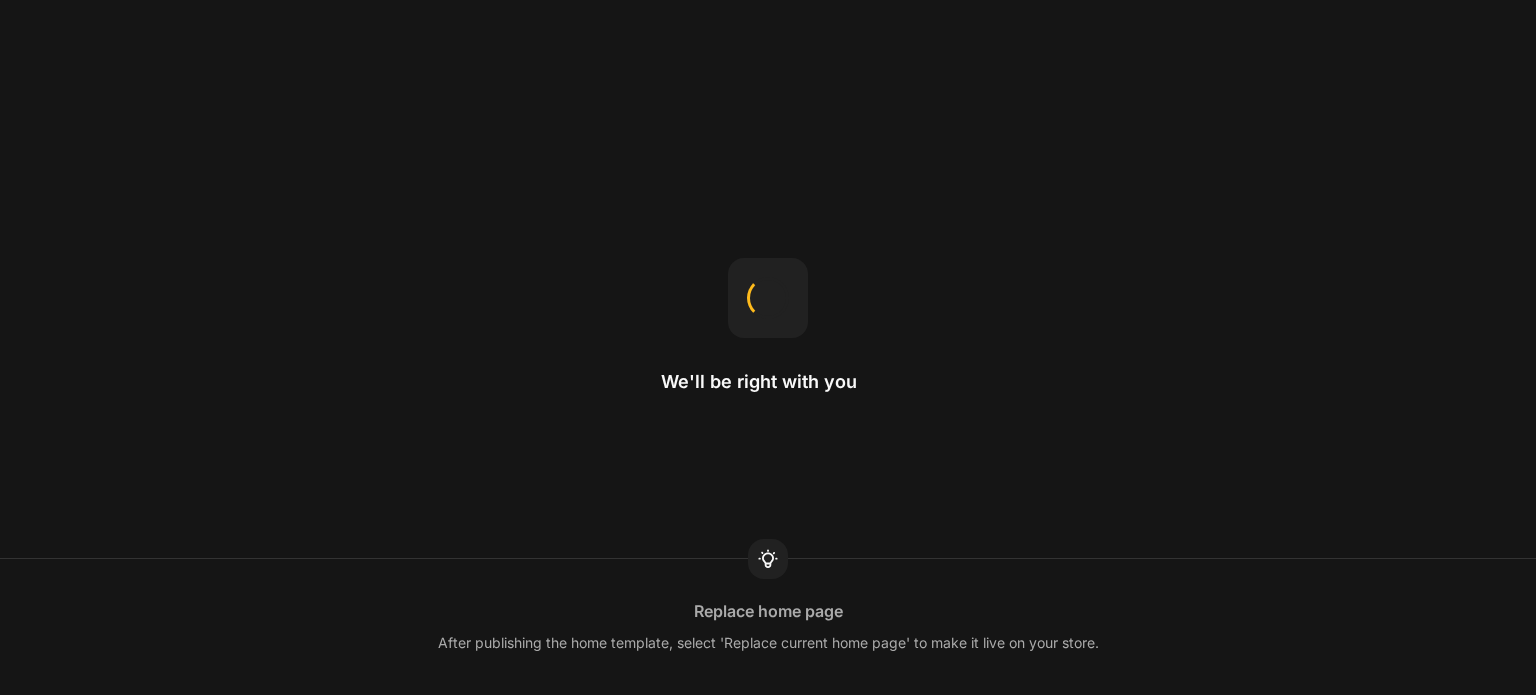 scroll, scrollTop: 0, scrollLeft: 0, axis: both 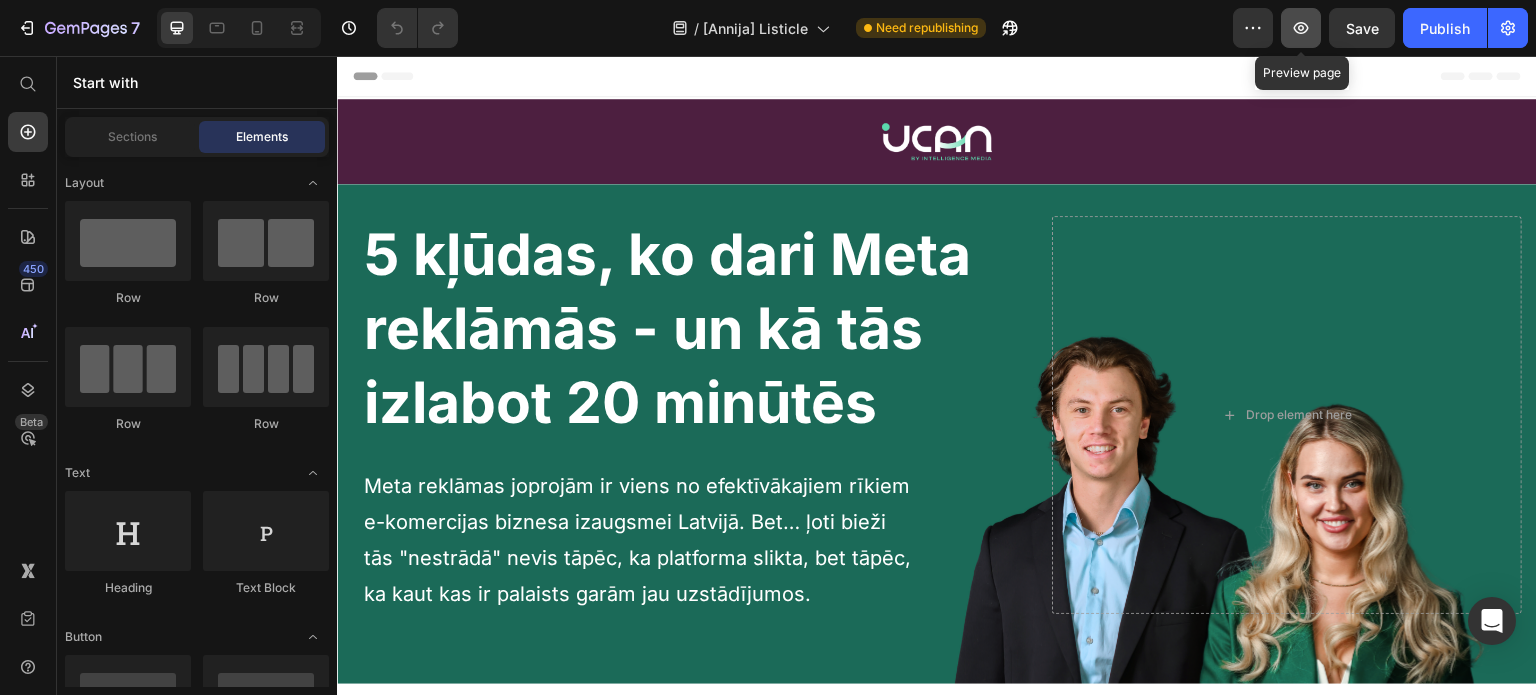 click 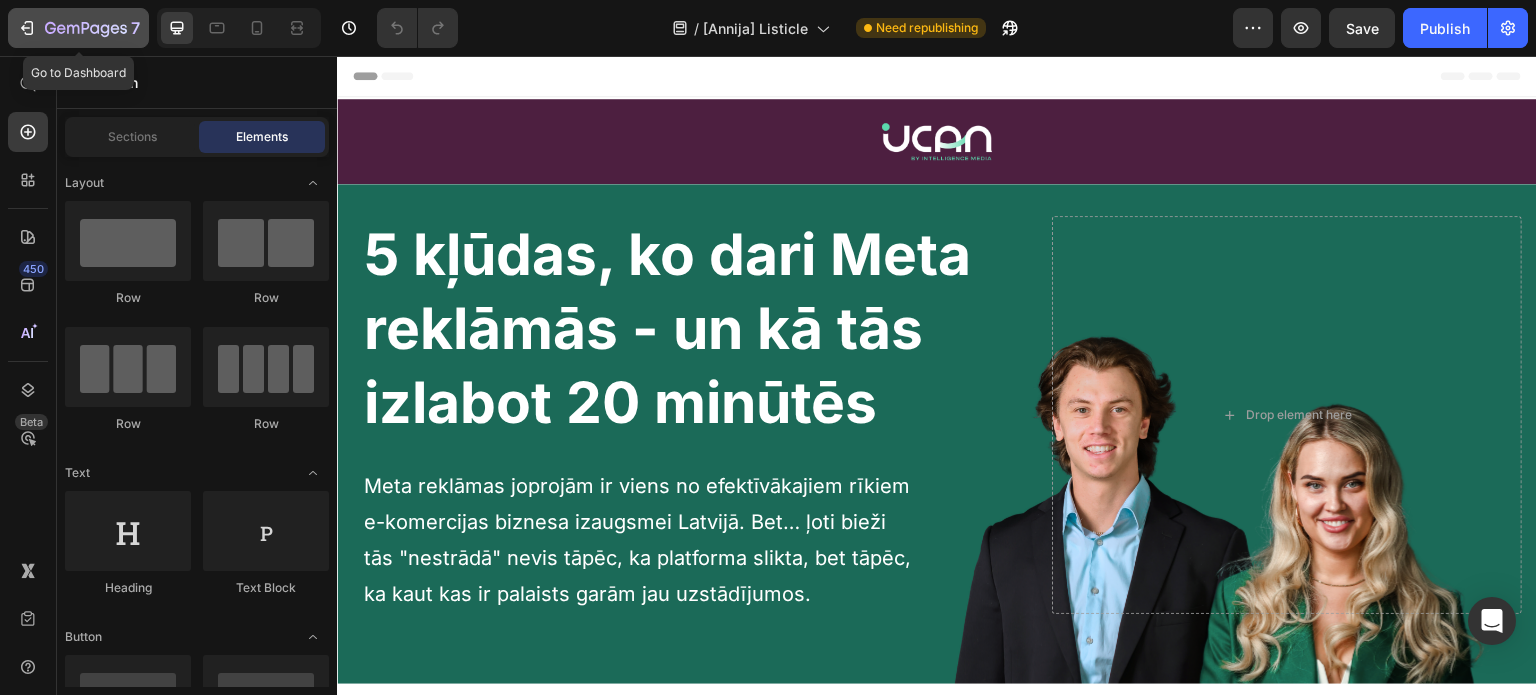 click 